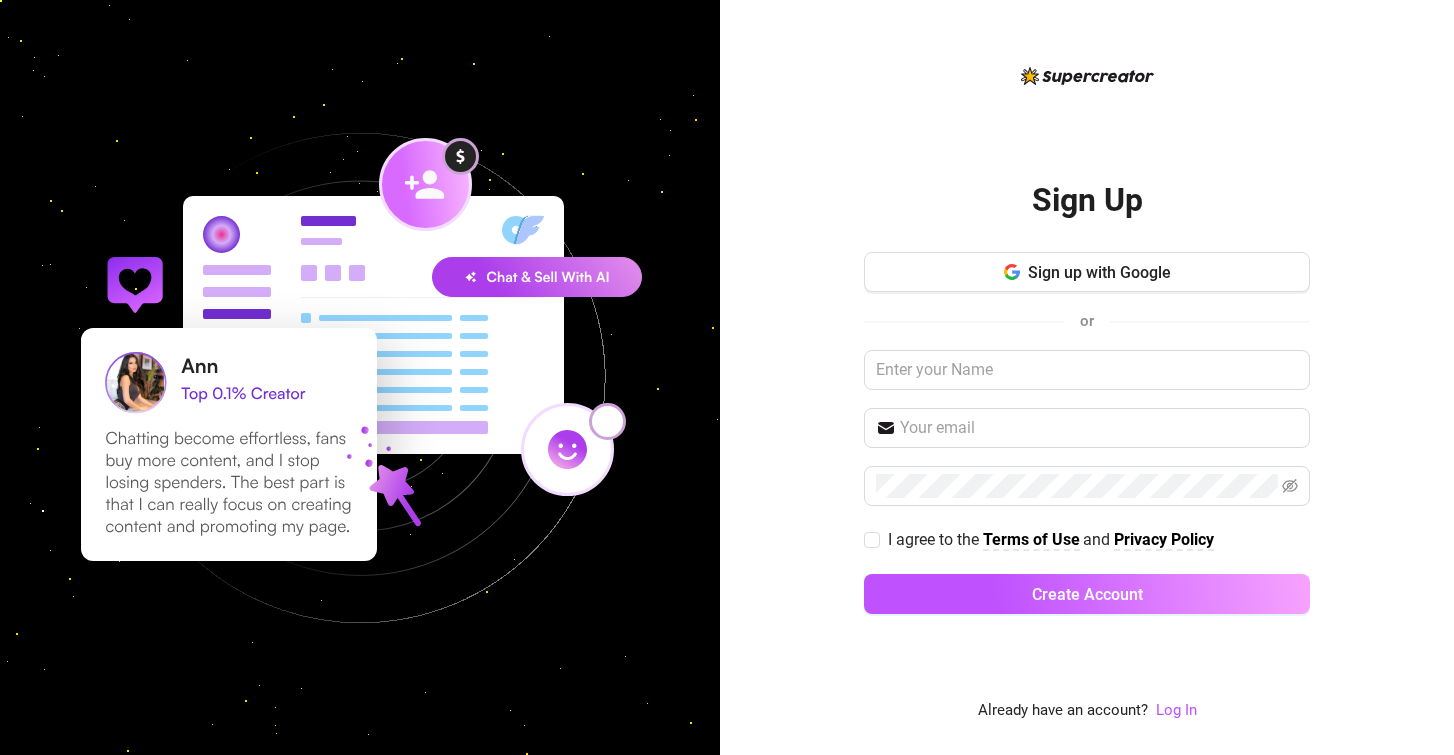 scroll, scrollTop: 0, scrollLeft: 0, axis: both 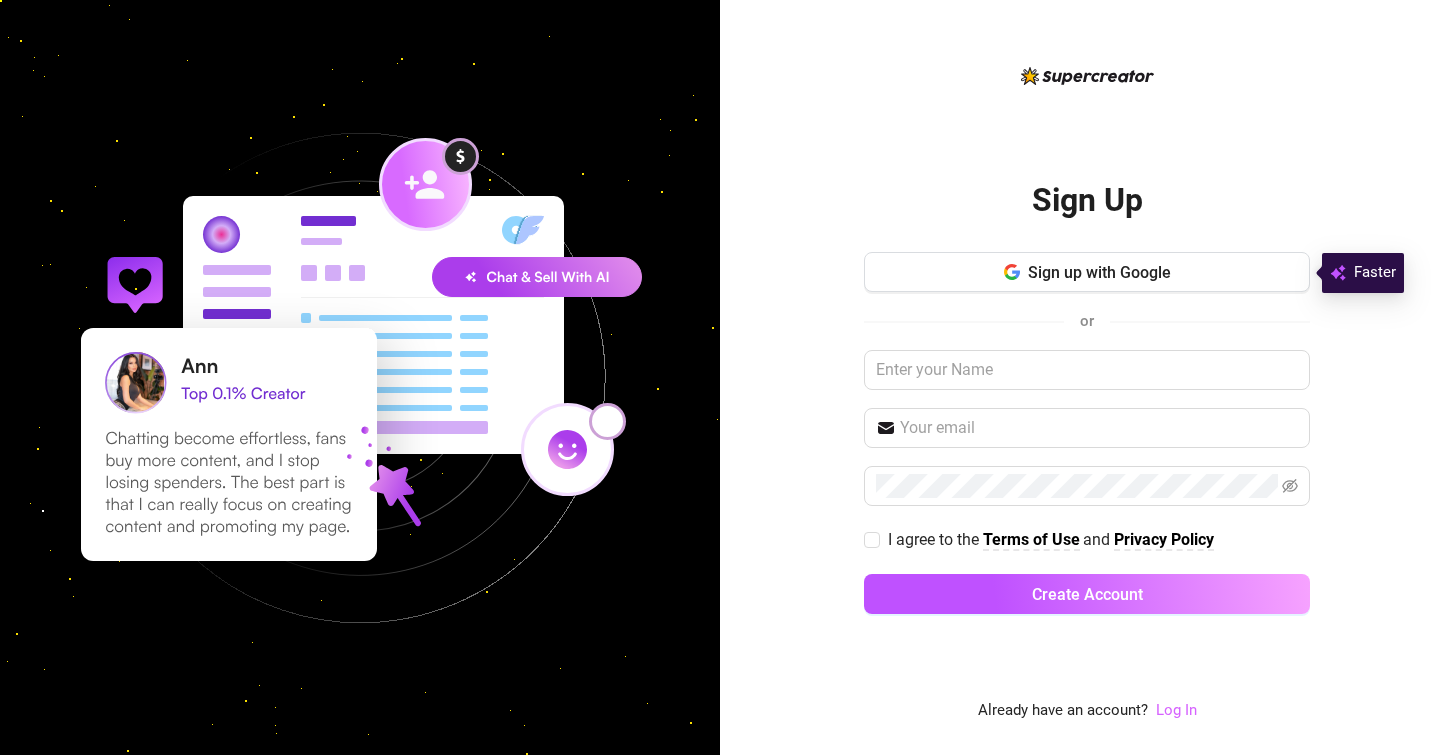 click on "Log In" at bounding box center (1176, 710) 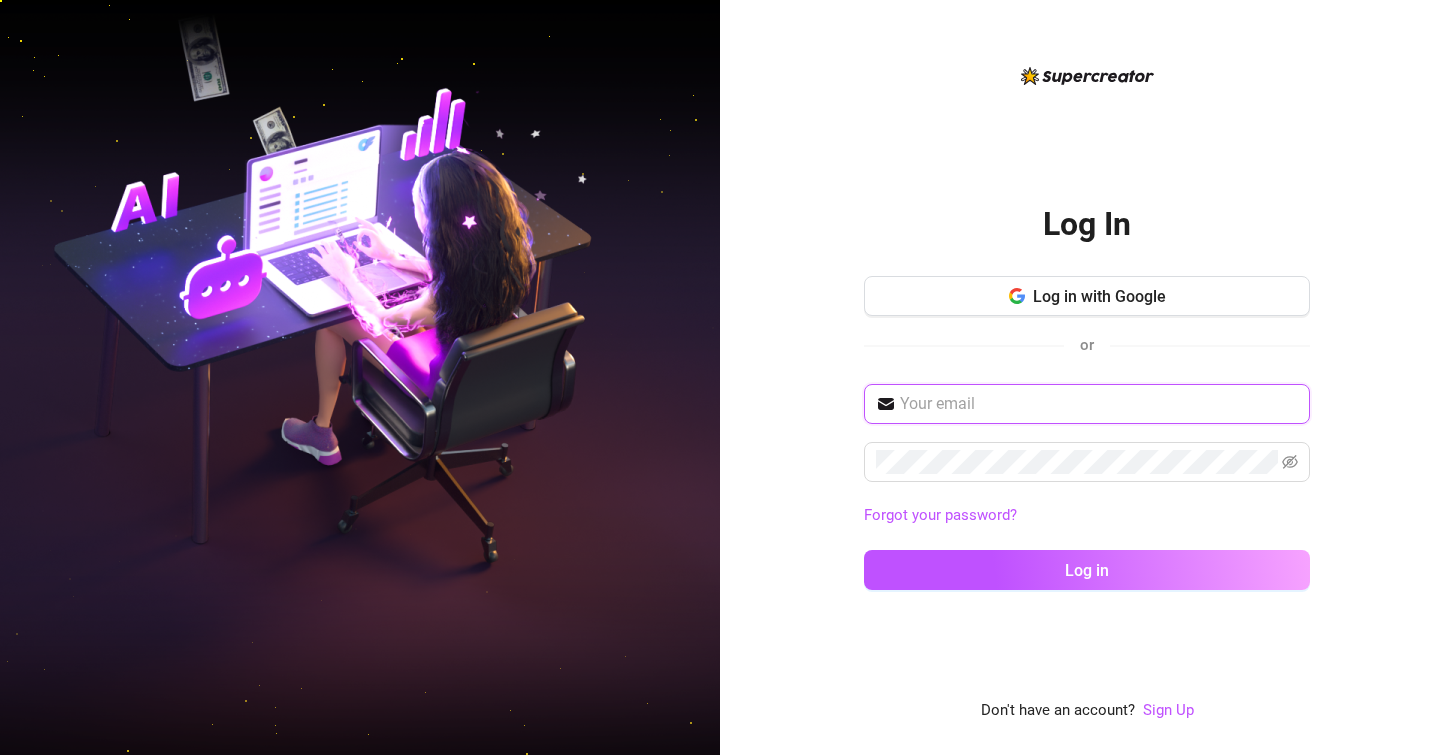 click at bounding box center [1099, 404] 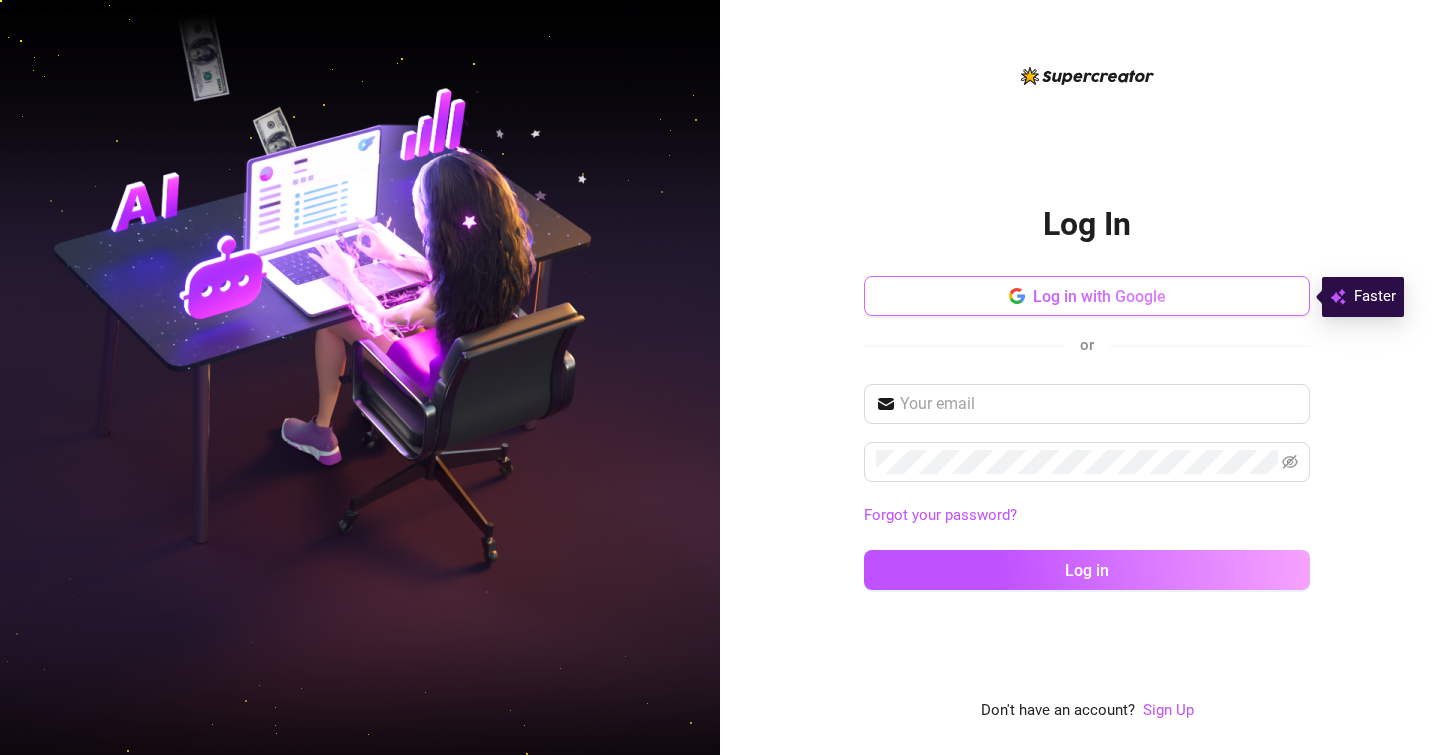 click on "Log in with Google" at bounding box center (1087, 296) 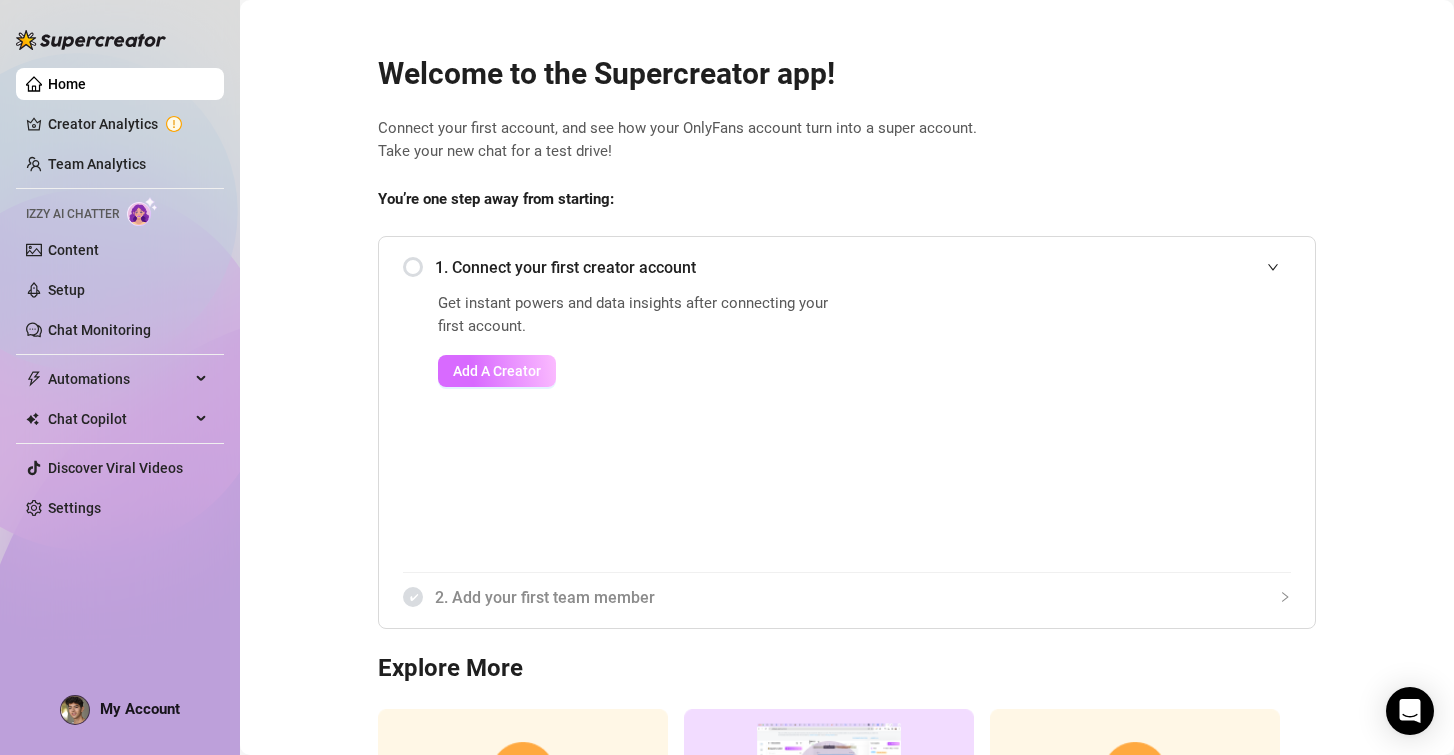 click on "Add A Creator" at bounding box center [497, 371] 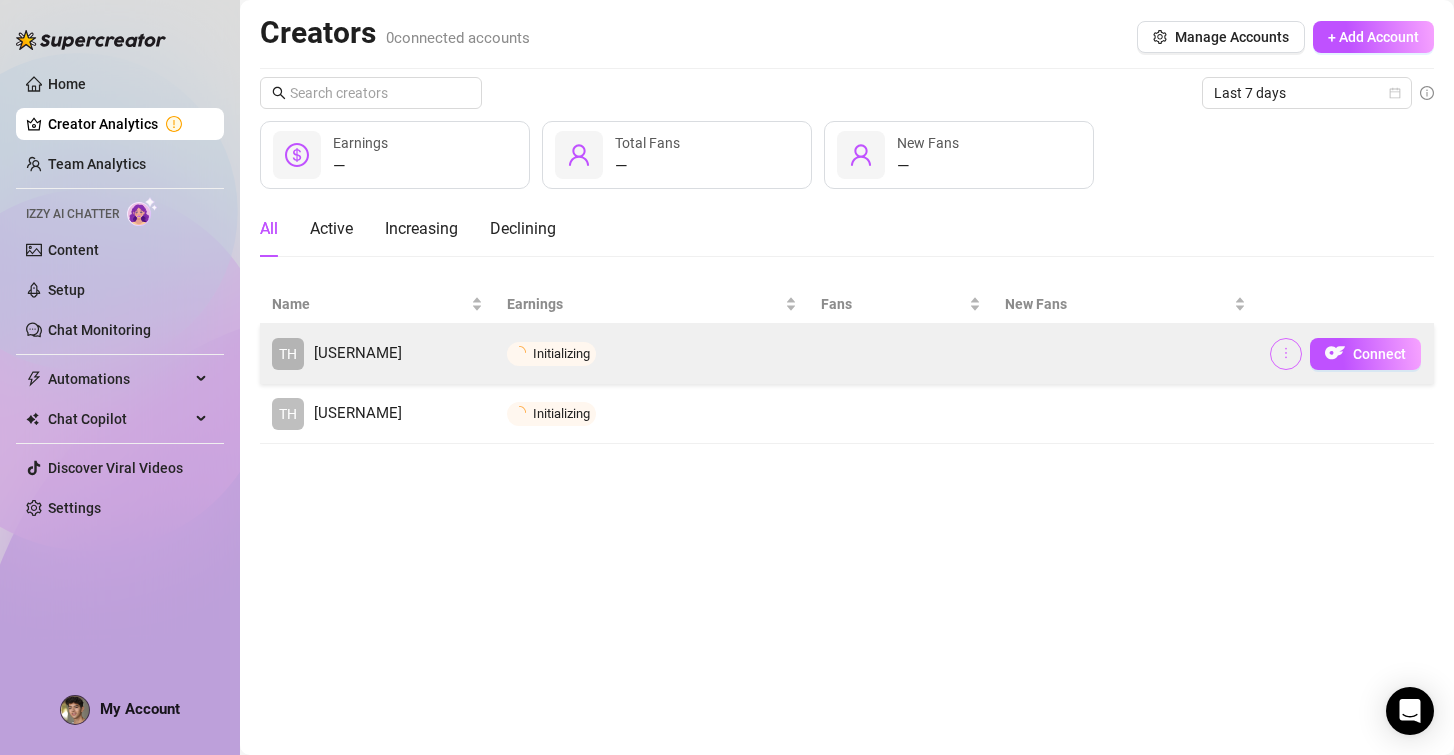 click 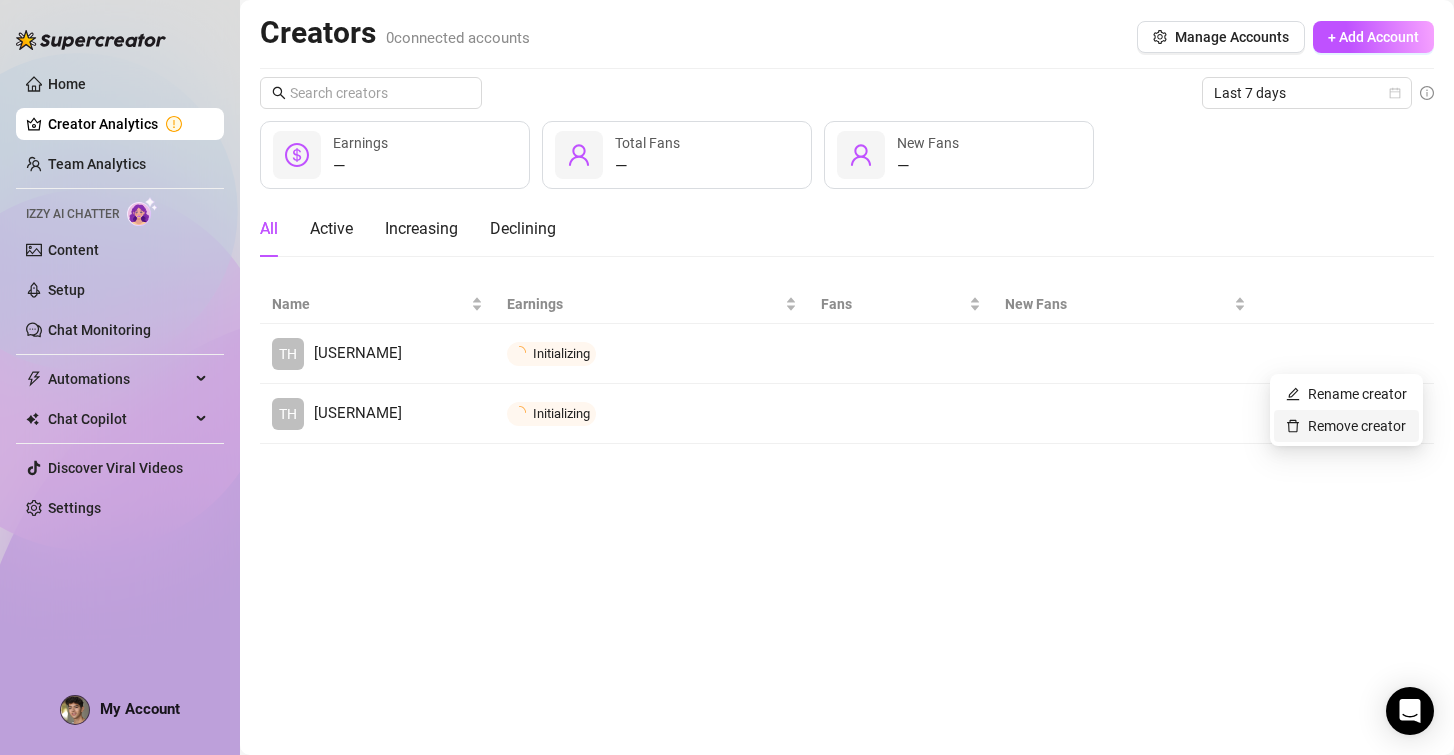 click on "Remove creator" at bounding box center (1346, 426) 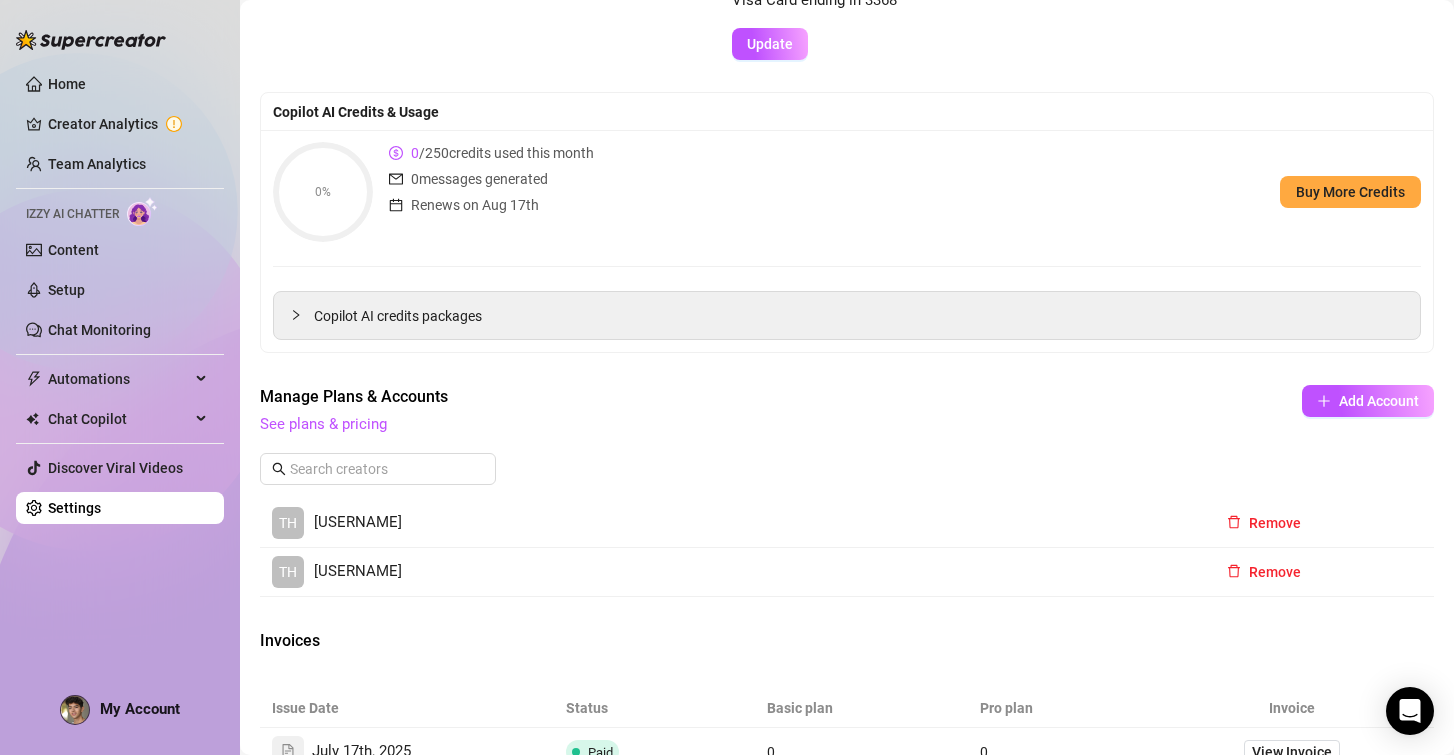 scroll, scrollTop: 163, scrollLeft: 0, axis: vertical 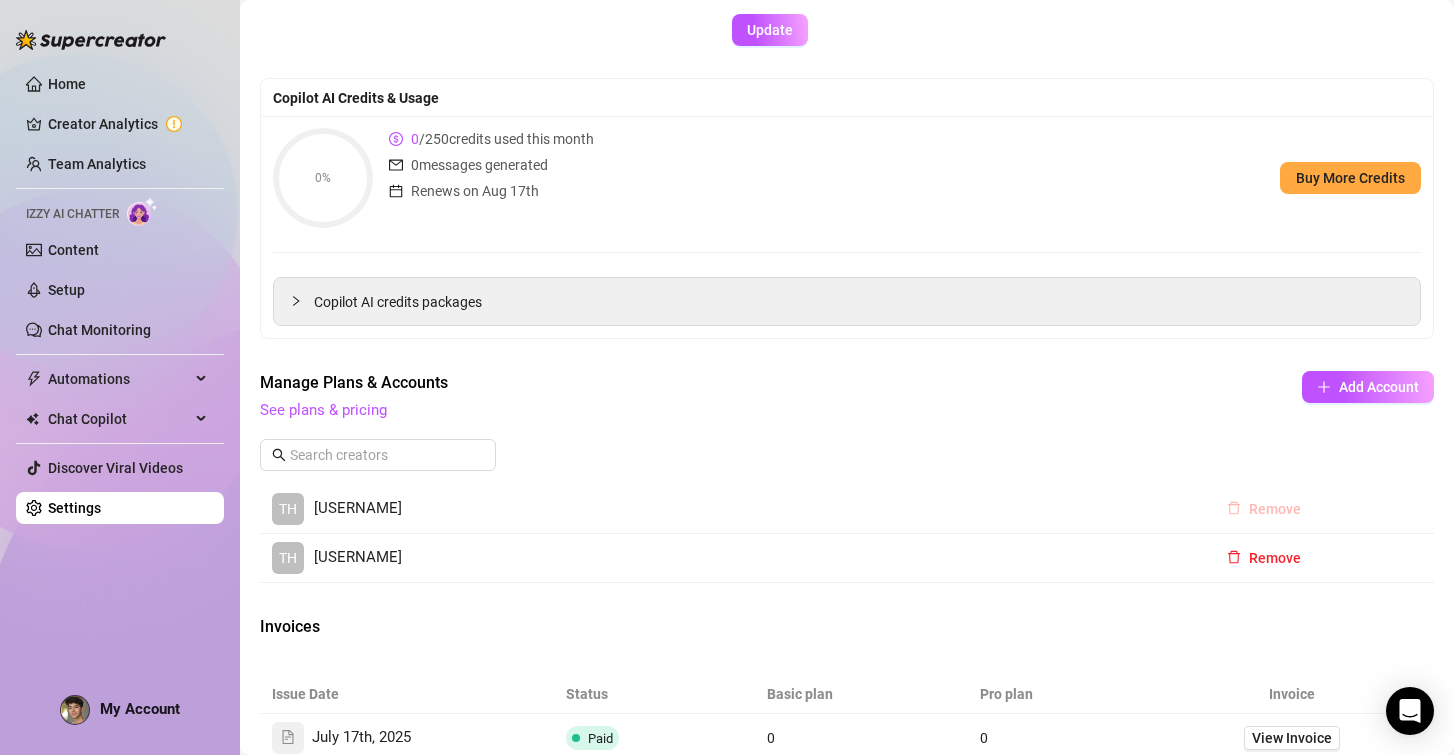 click on "Remove" at bounding box center [1275, 509] 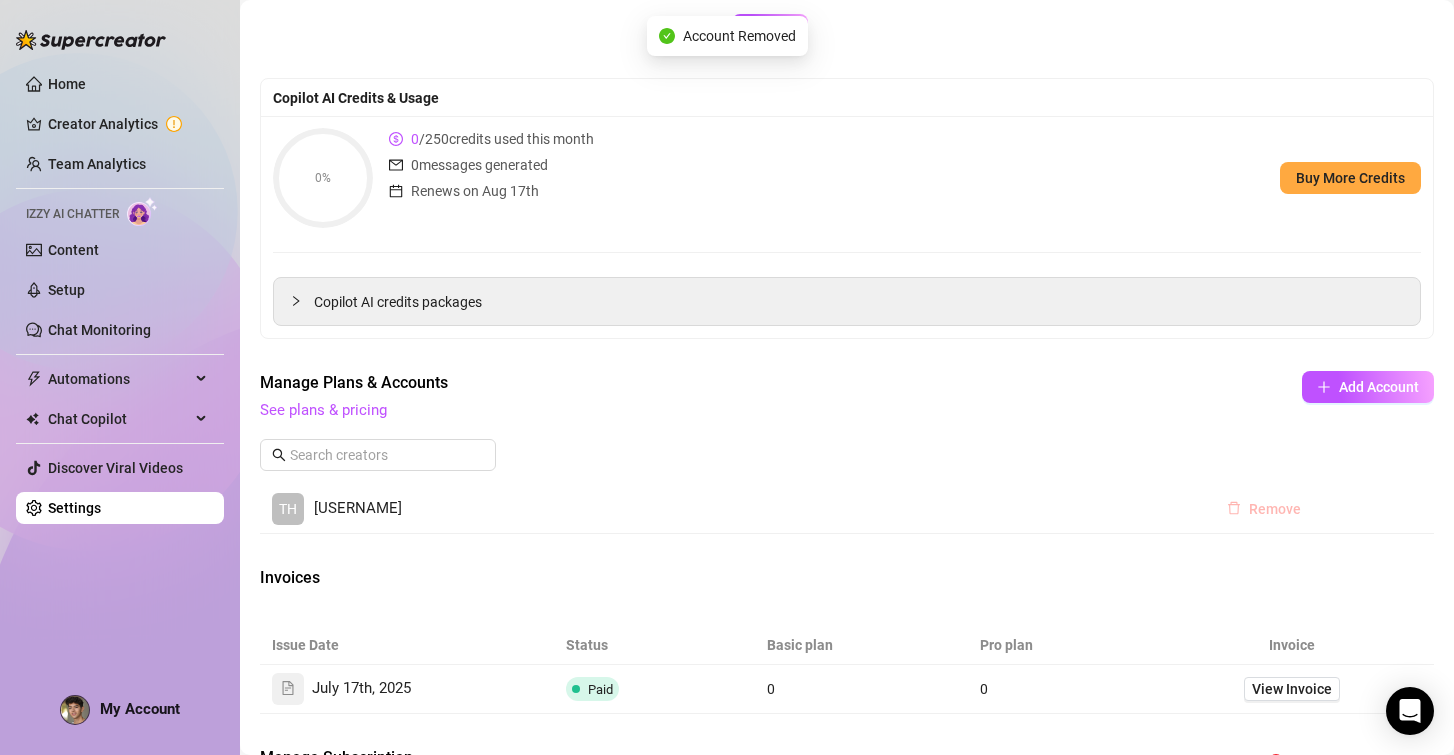 click on "Remove" at bounding box center [1275, 509] 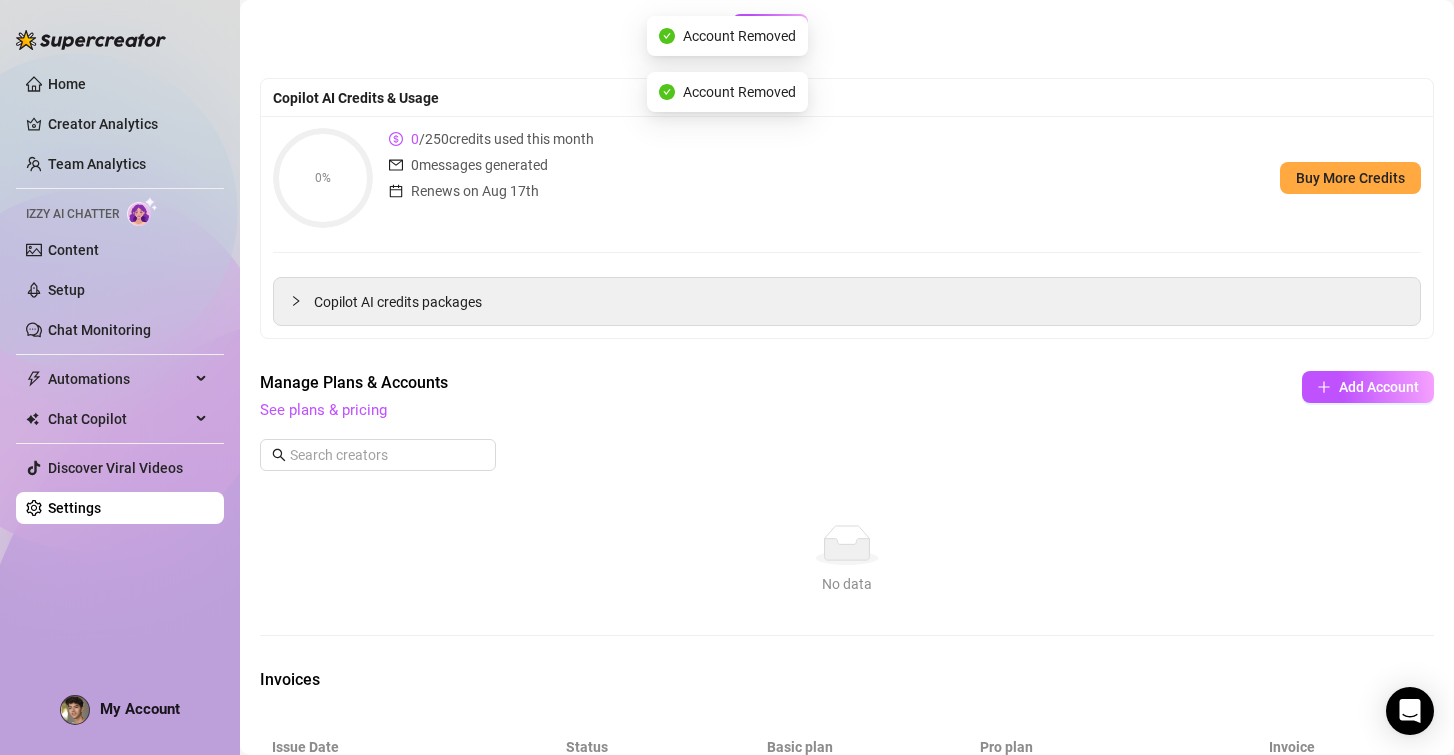 scroll, scrollTop: 0, scrollLeft: 0, axis: both 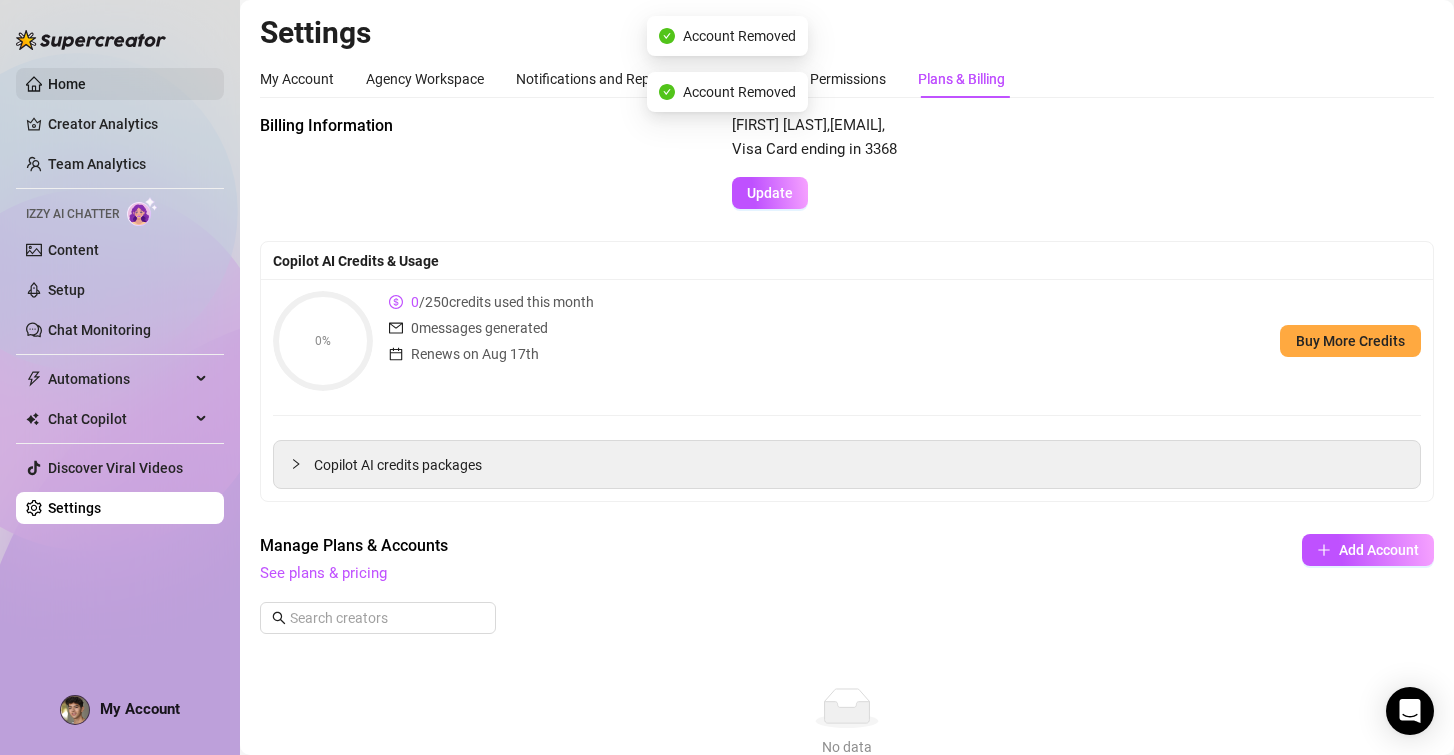 click on "Home" at bounding box center [67, 84] 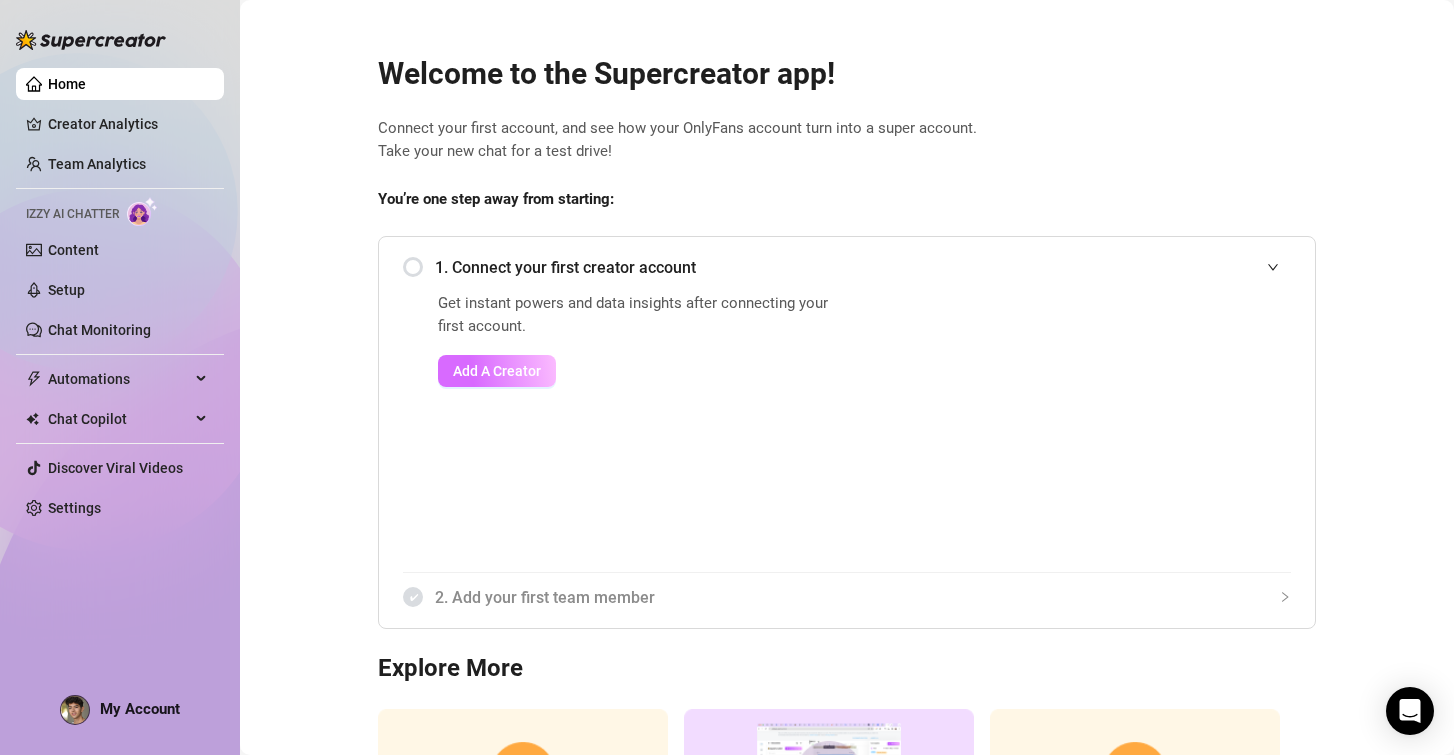 click on "Add A Creator" at bounding box center [497, 371] 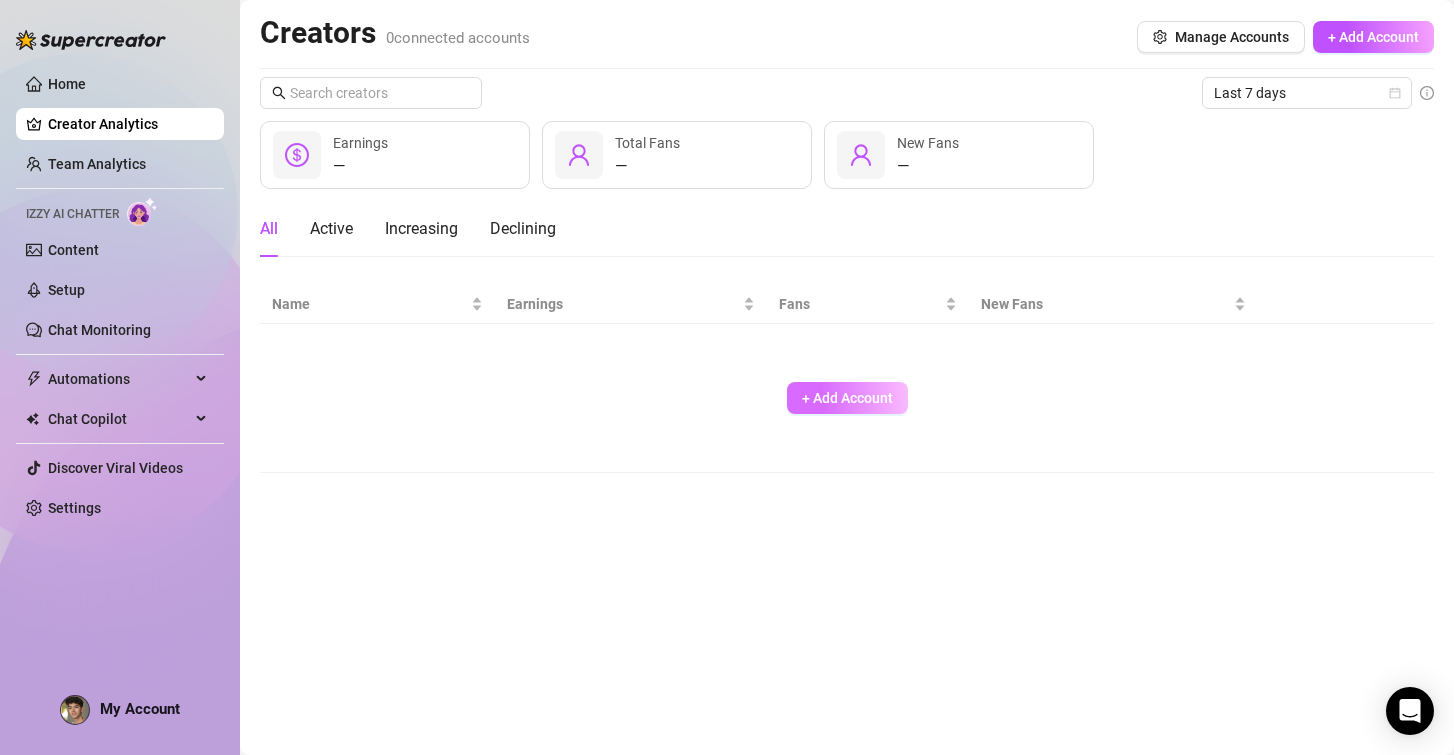 click on "+ Add Account" at bounding box center (847, 398) 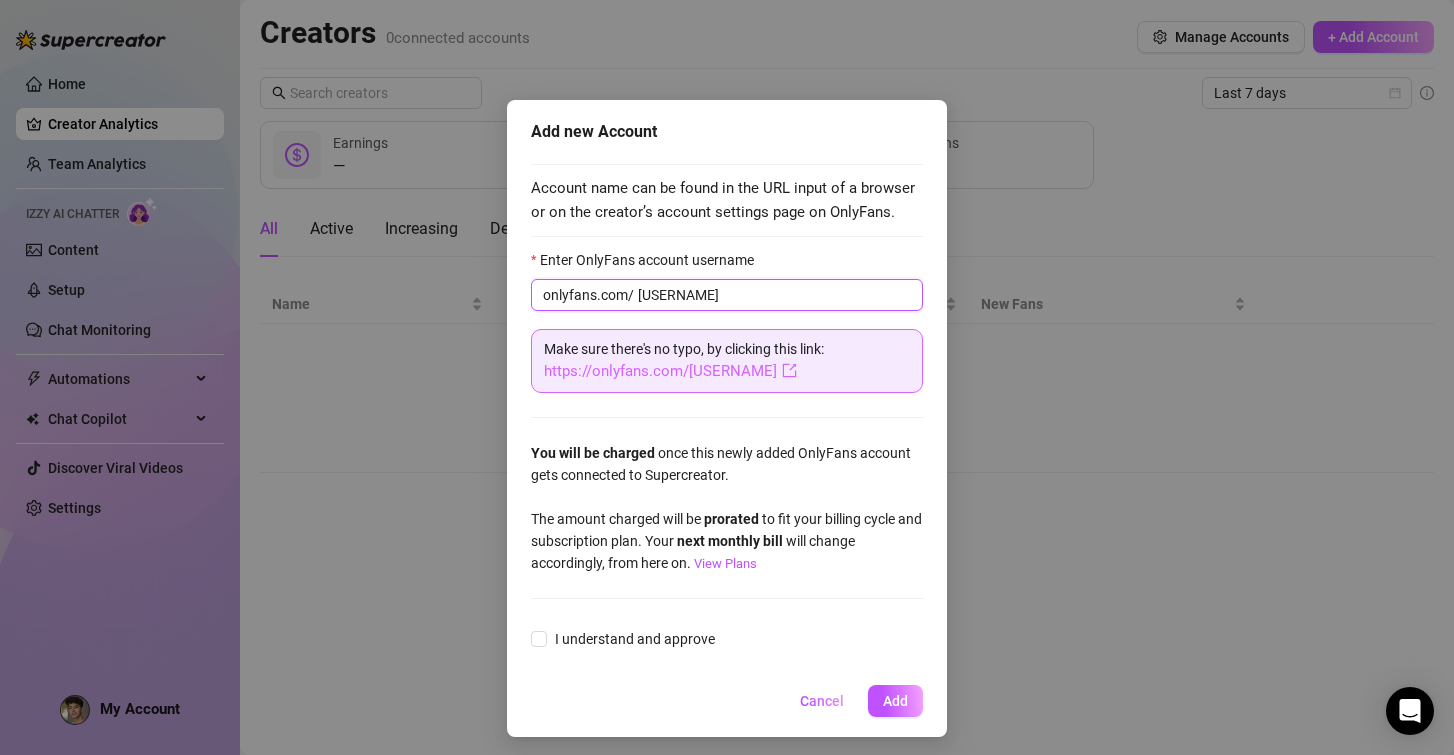 type on "[USERNAME]" 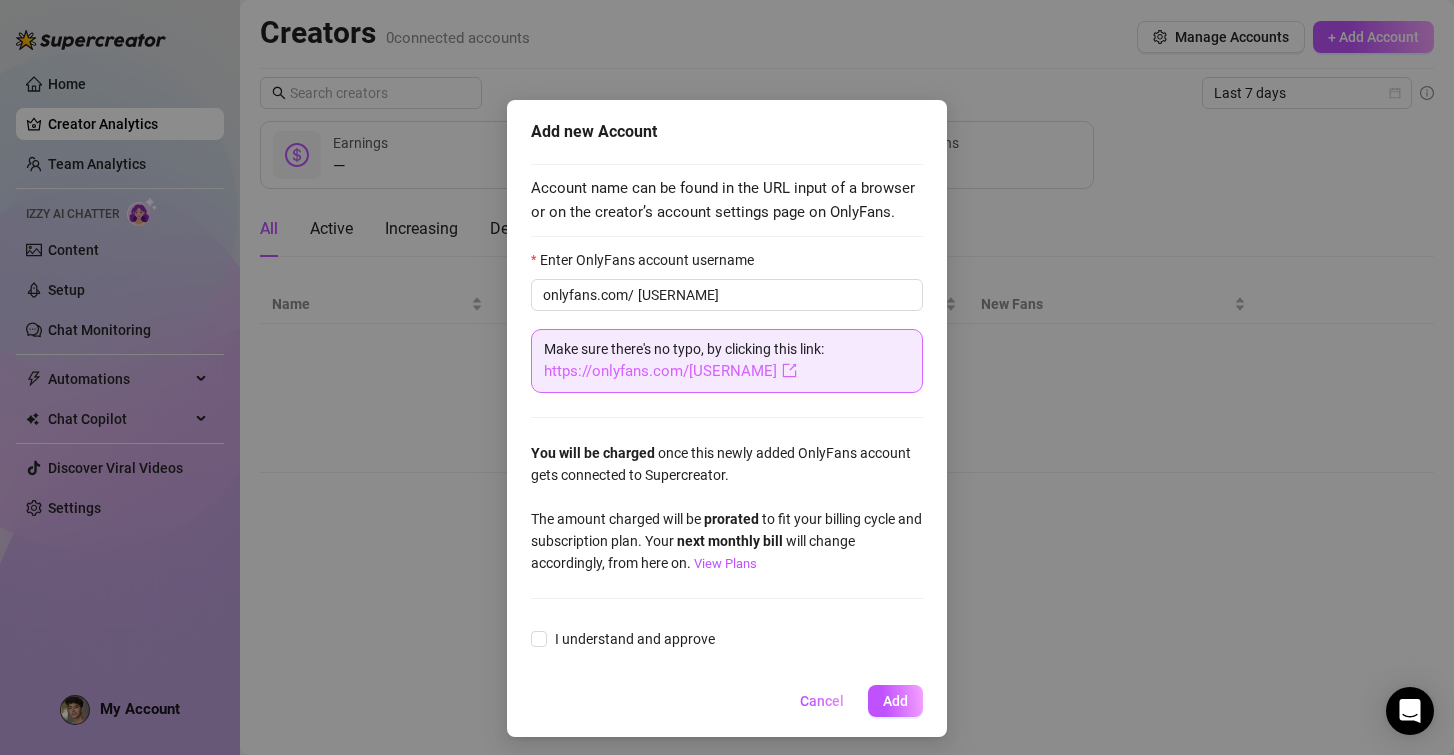 click on "https://onlyfans.com/[USERNAME]" at bounding box center (670, 371) 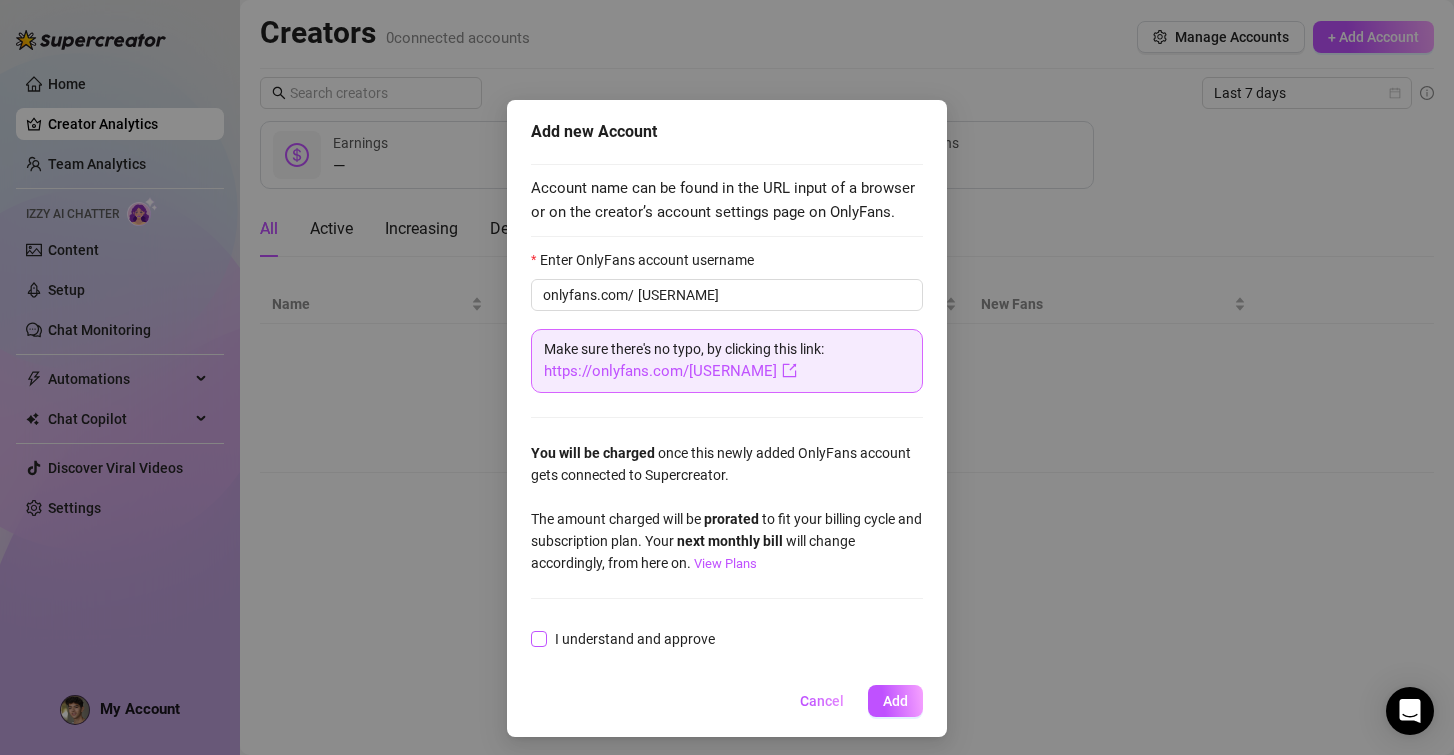 click on "I understand and approve" at bounding box center (635, 639) 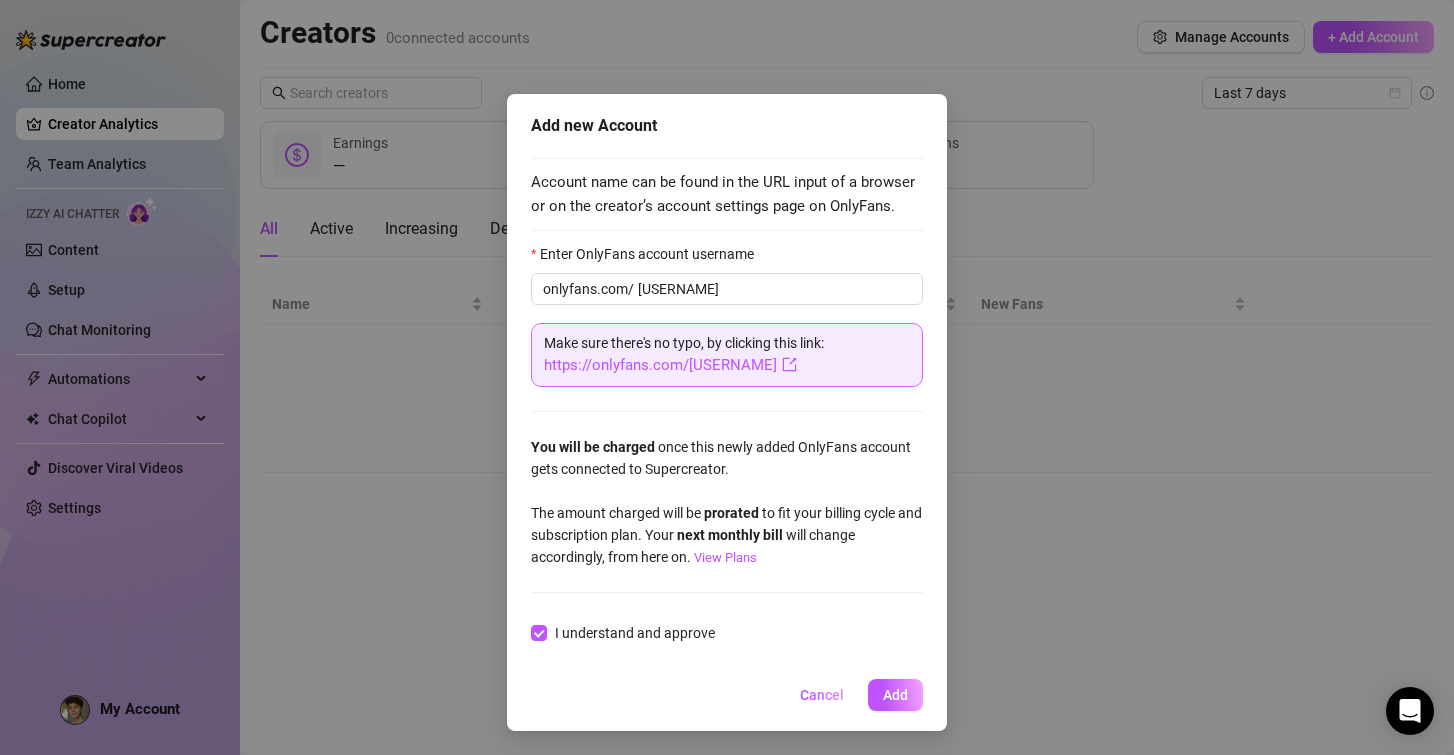 scroll, scrollTop: 0, scrollLeft: 0, axis: both 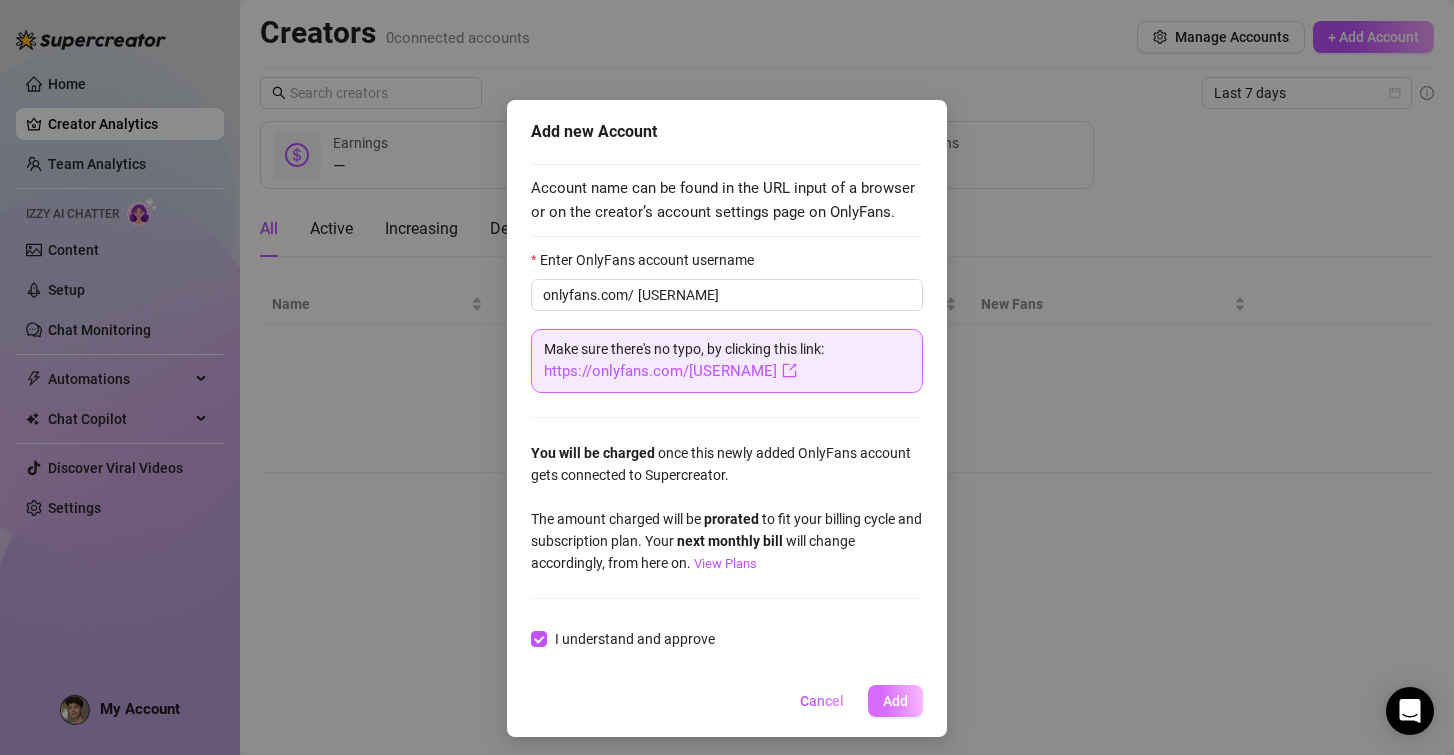 click on "Add" at bounding box center (895, 701) 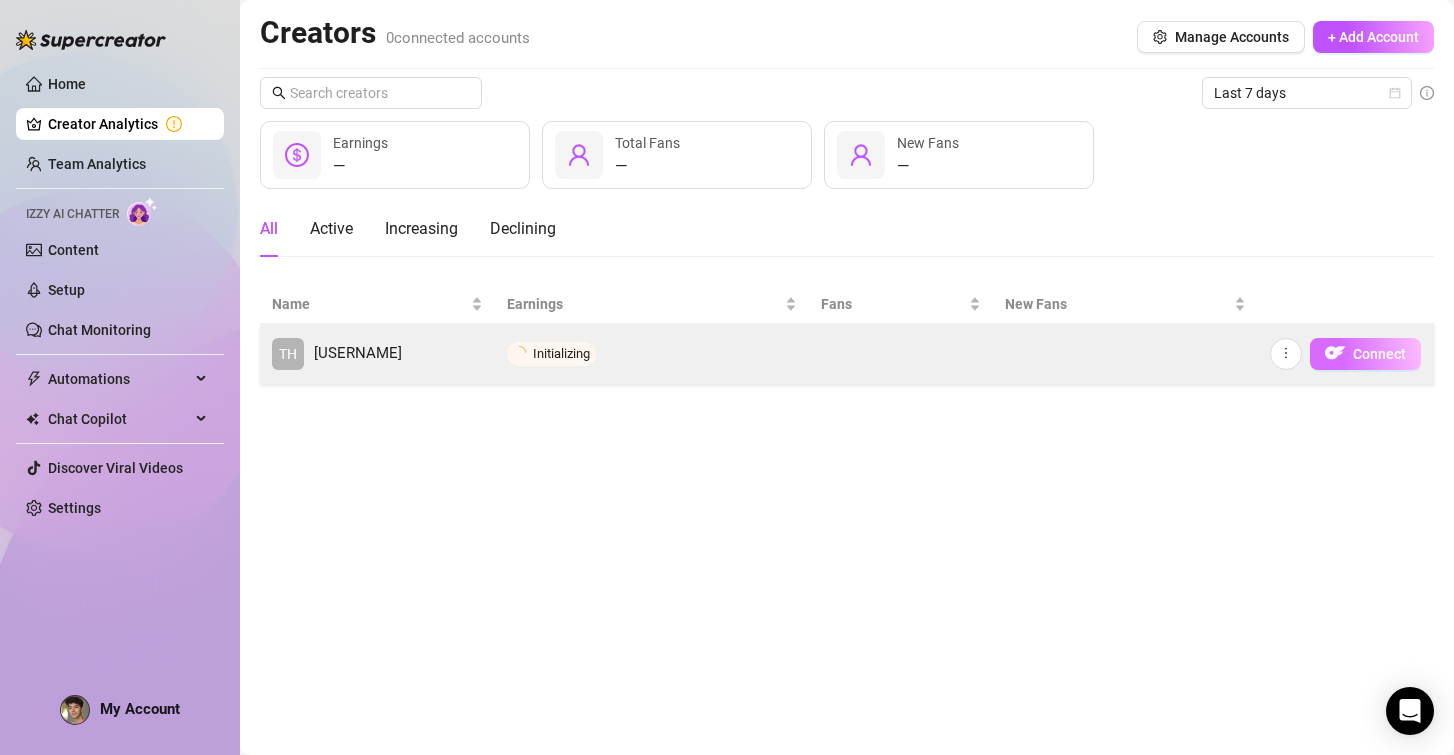 click on "Connect" at bounding box center (1379, 354) 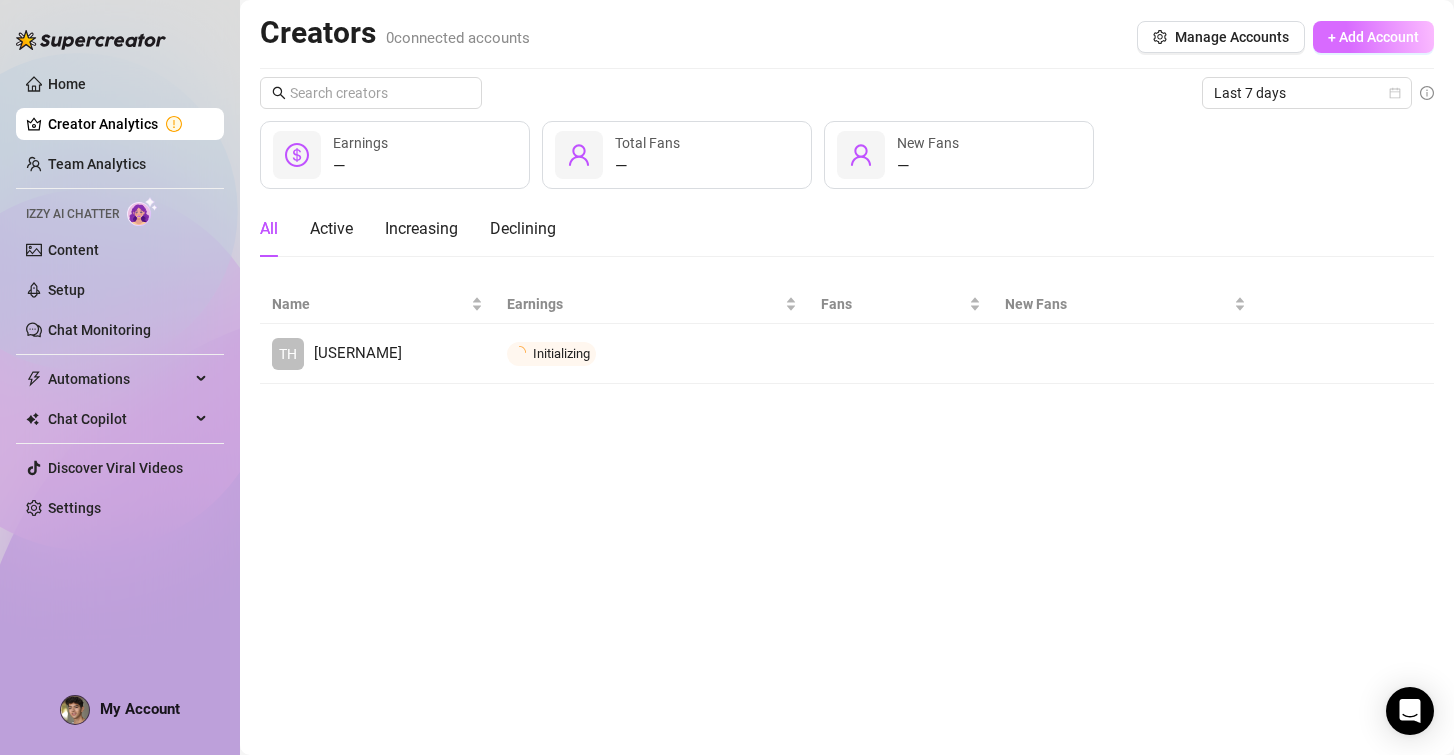 click on "+ Add Account" at bounding box center [1373, 37] 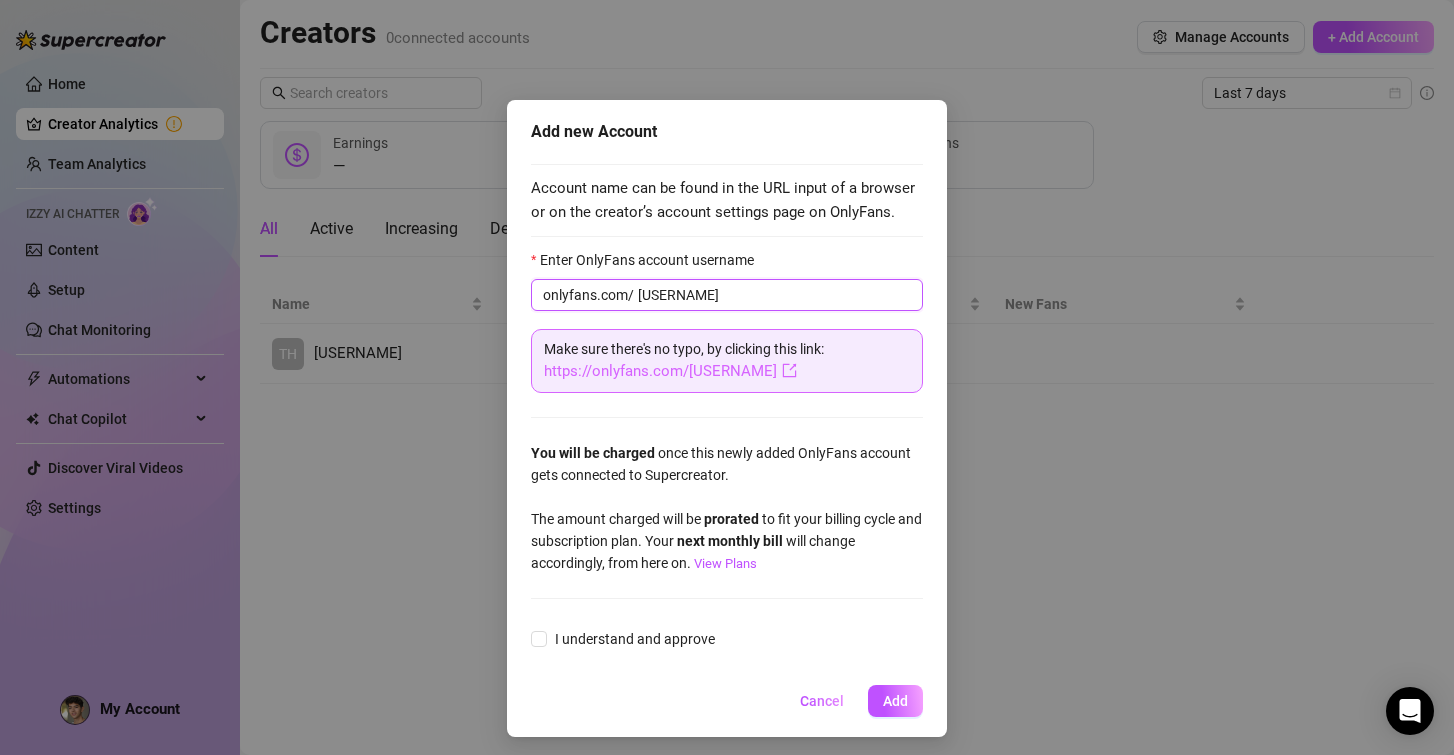 type on "[USERNAME]" 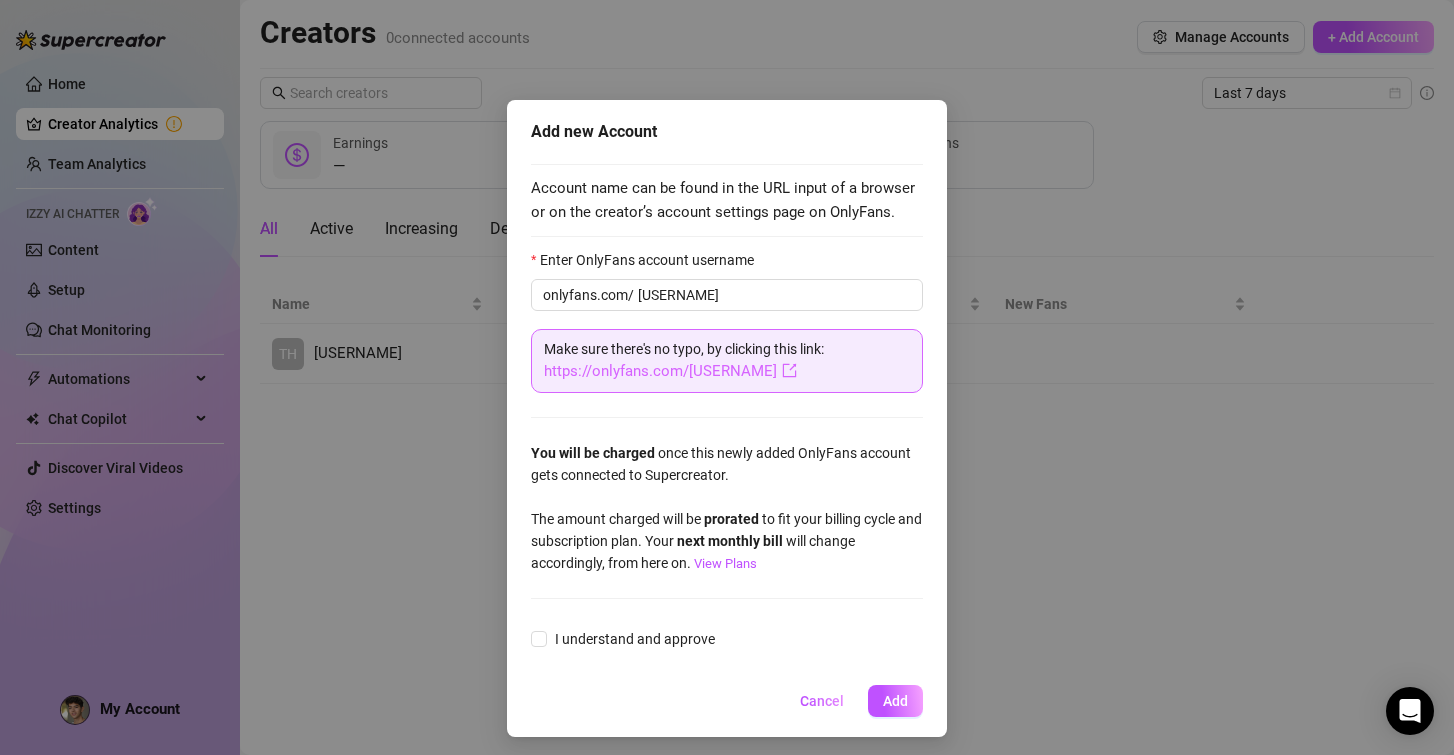 click on "https://onlyfans.com/[USERNAME]" at bounding box center [670, 371] 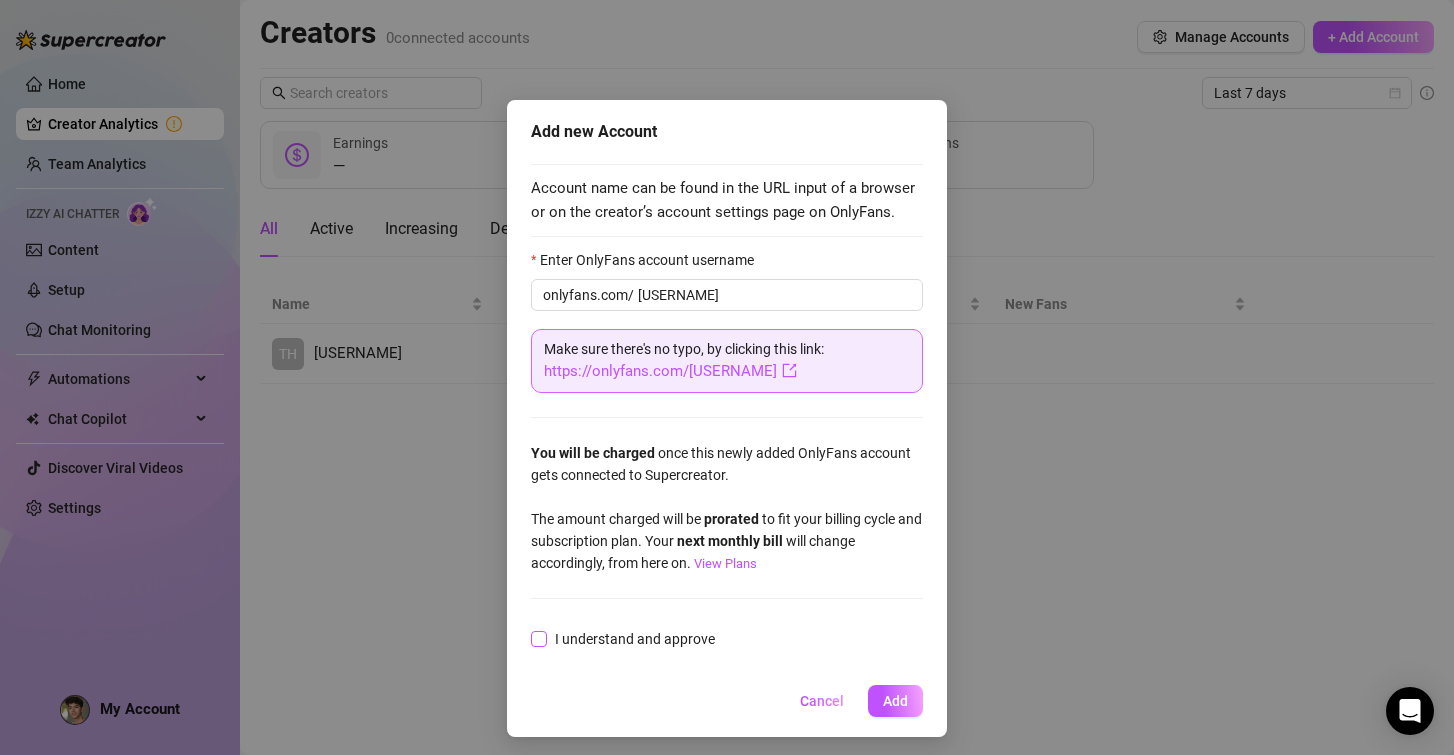 click on "I understand and approve" at bounding box center (538, 638) 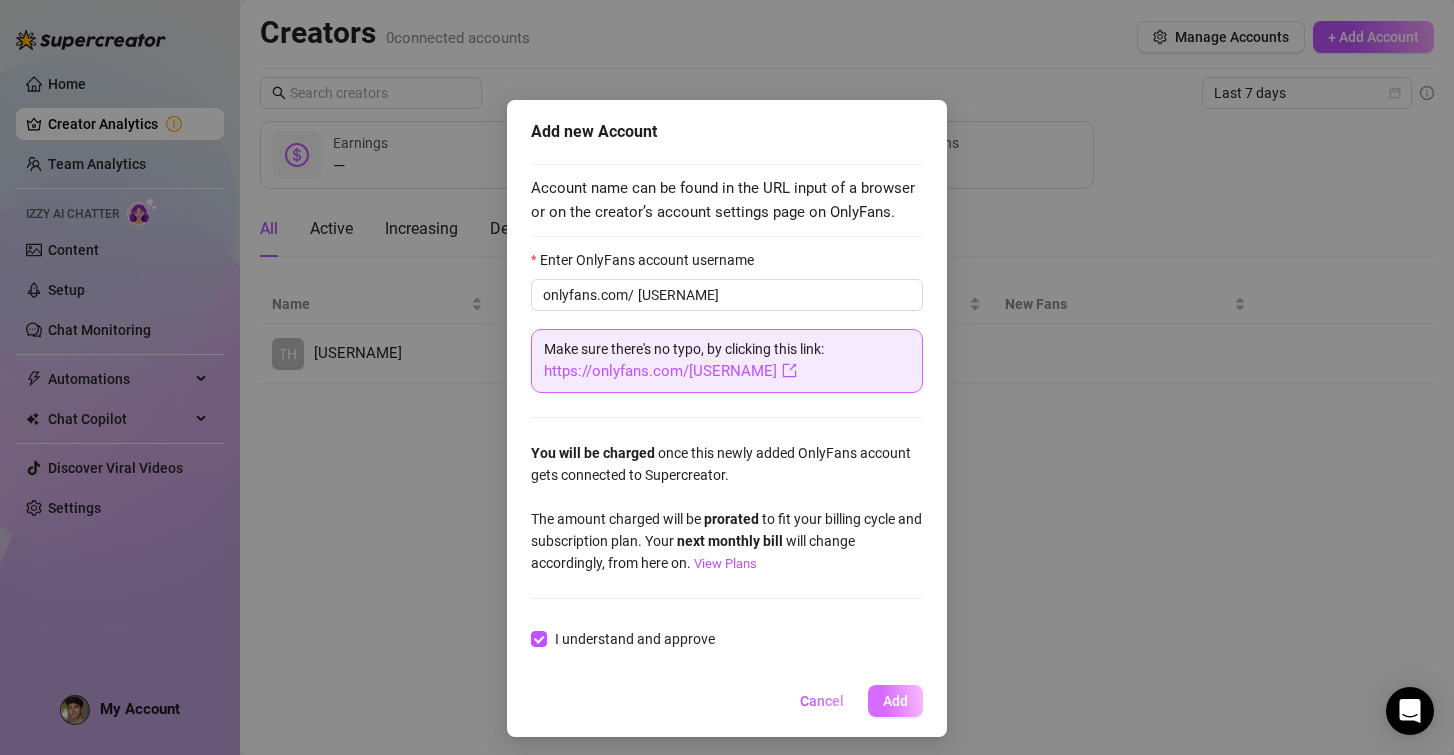 click on "Add" at bounding box center (895, 701) 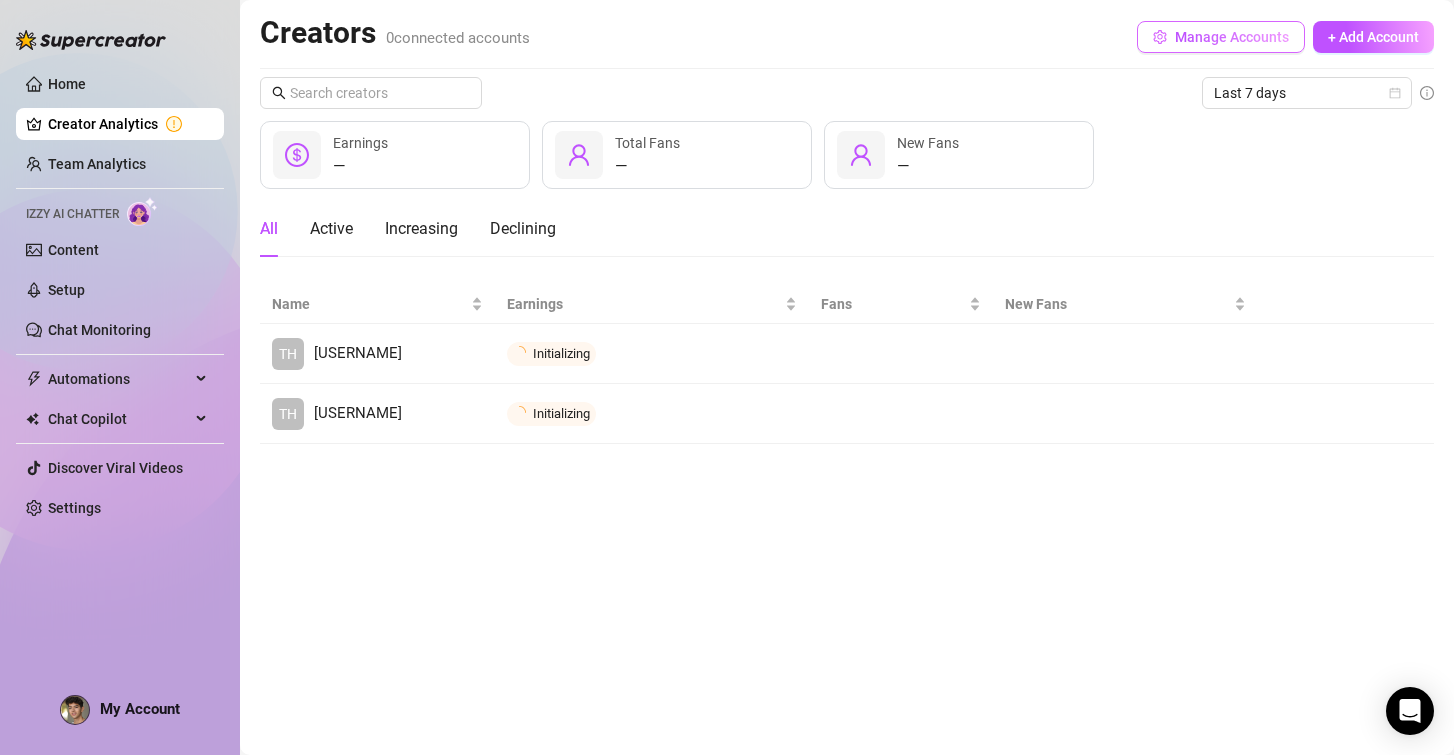 click on "Manage Accounts" at bounding box center (1232, 37) 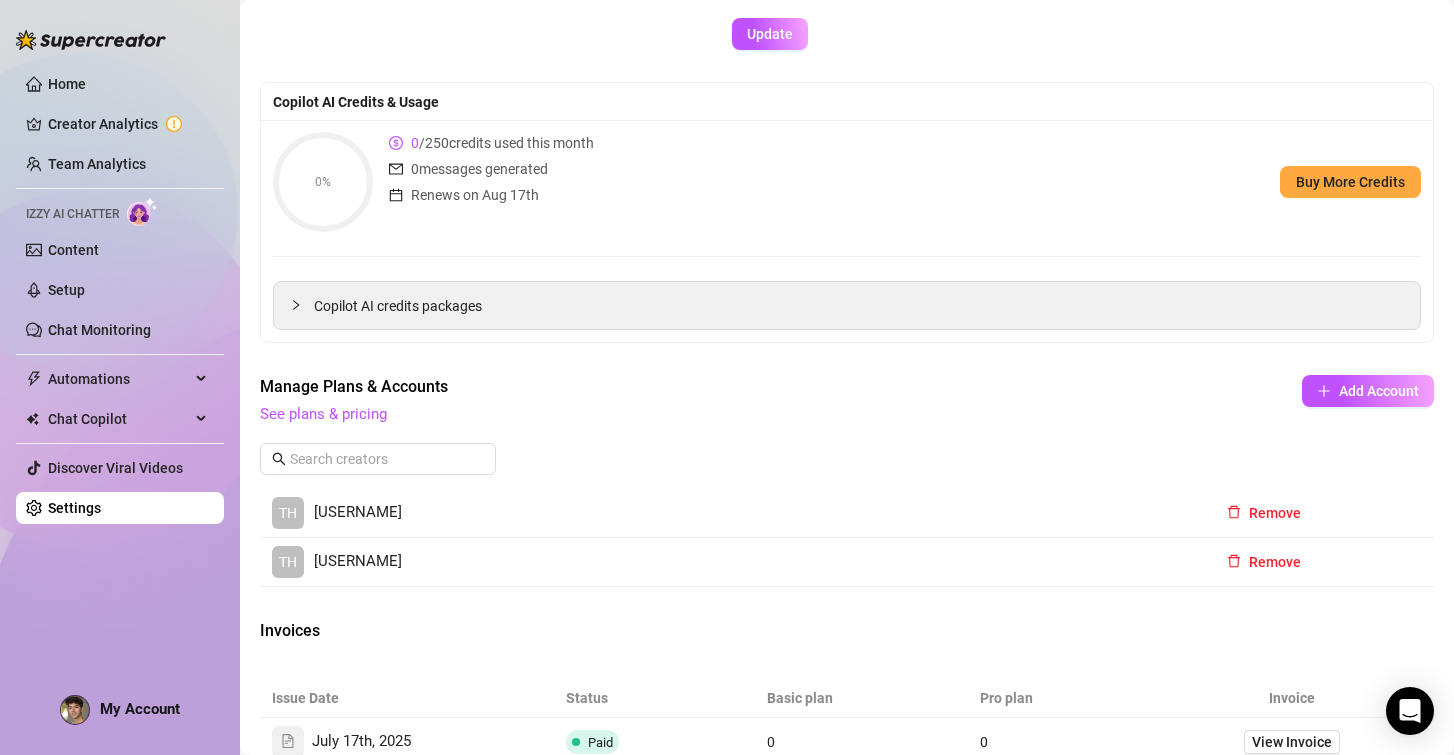 scroll, scrollTop: 219, scrollLeft: 0, axis: vertical 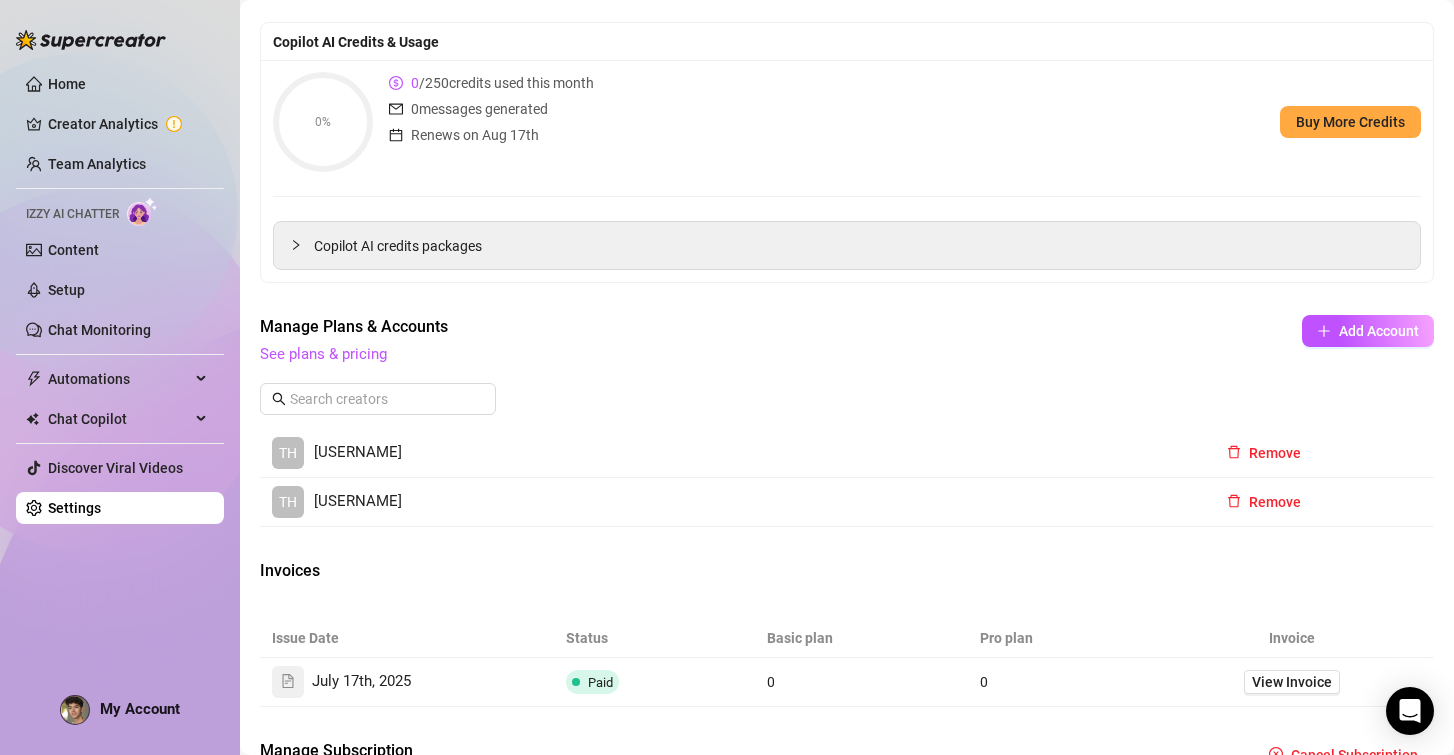 click on "[USERNAME]" at bounding box center [358, 453] 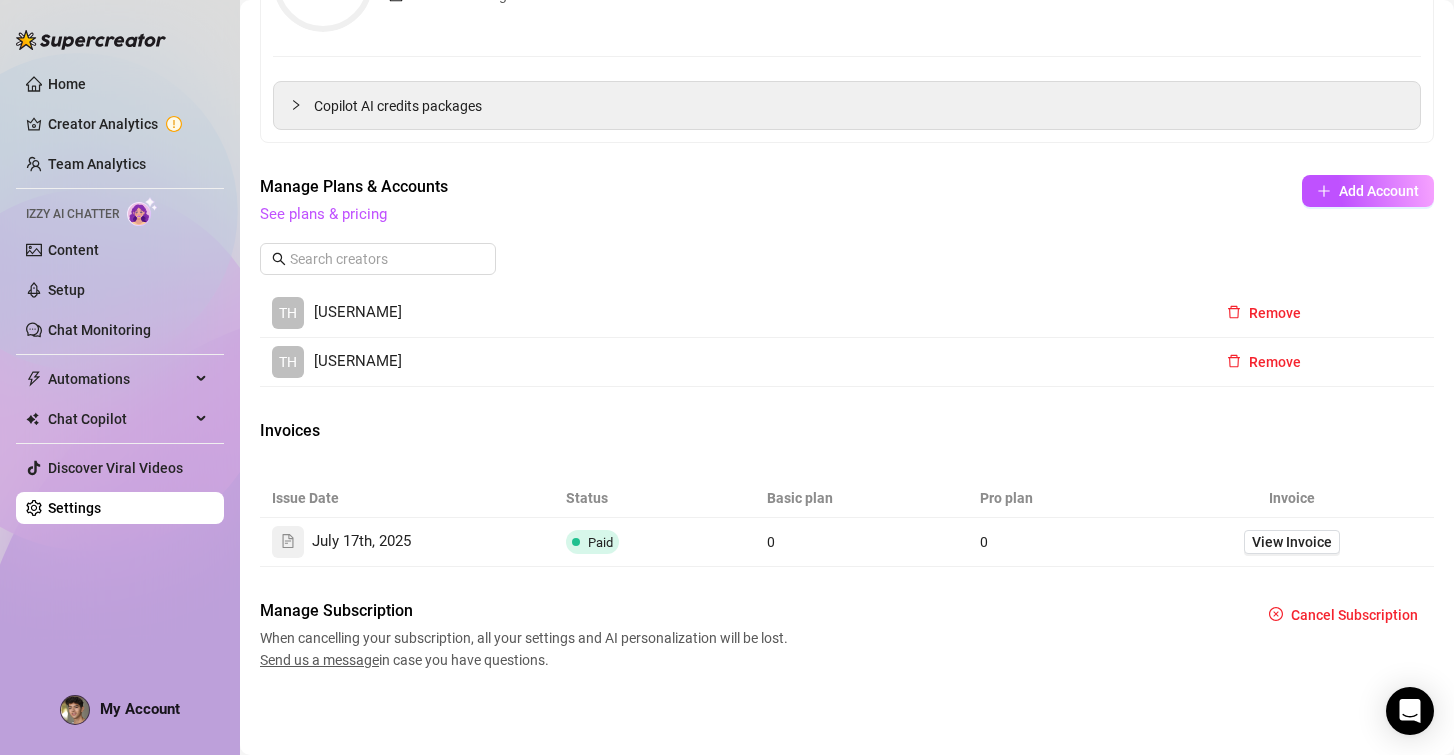 scroll, scrollTop: 0, scrollLeft: 0, axis: both 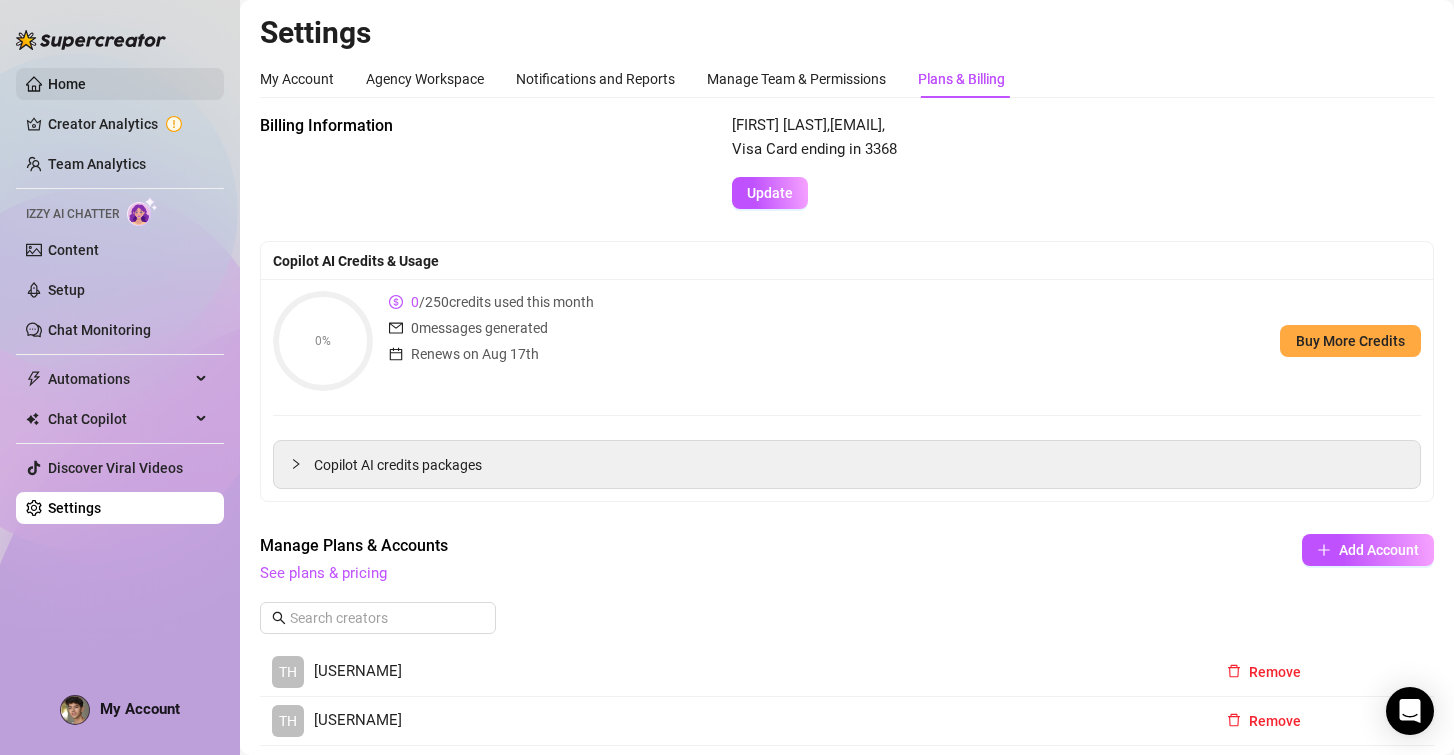 click on "Home" at bounding box center [67, 84] 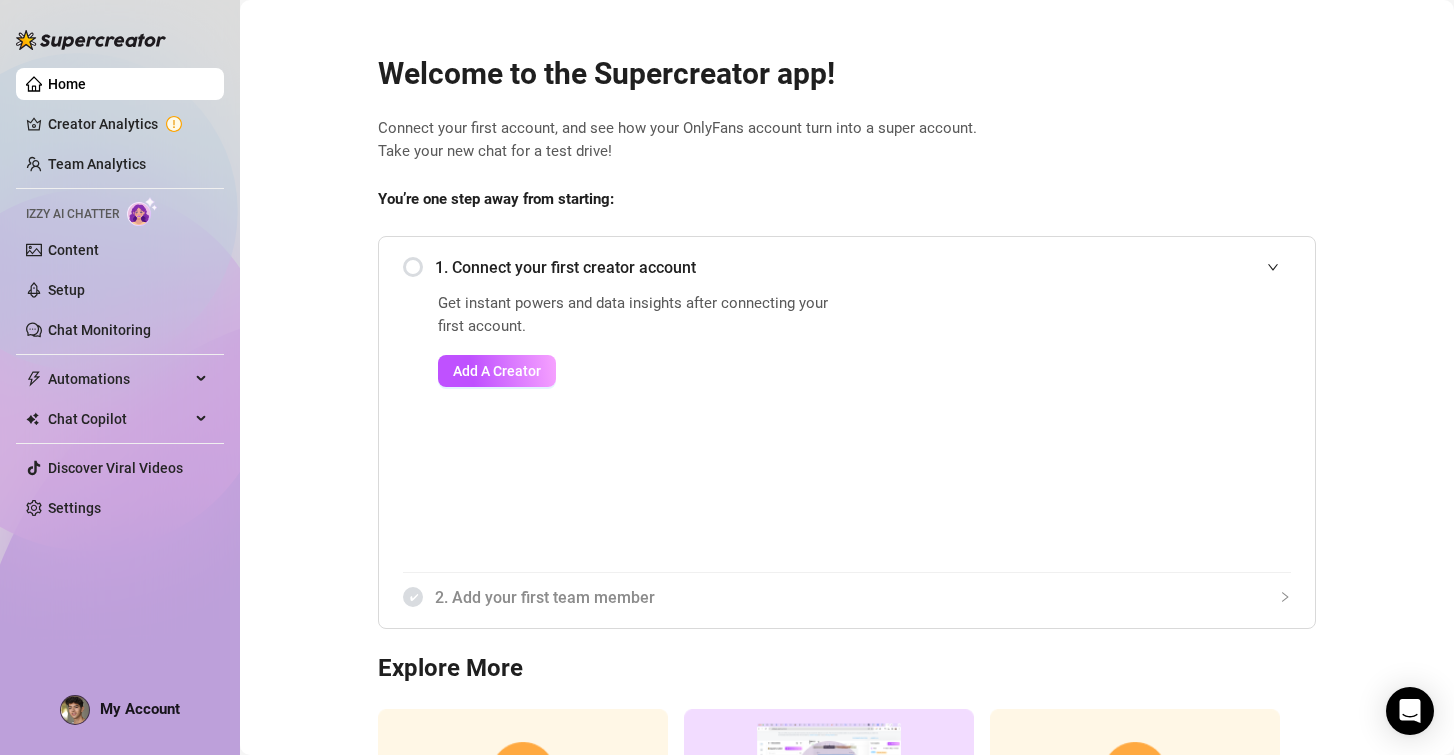 scroll, scrollTop: 33, scrollLeft: 0, axis: vertical 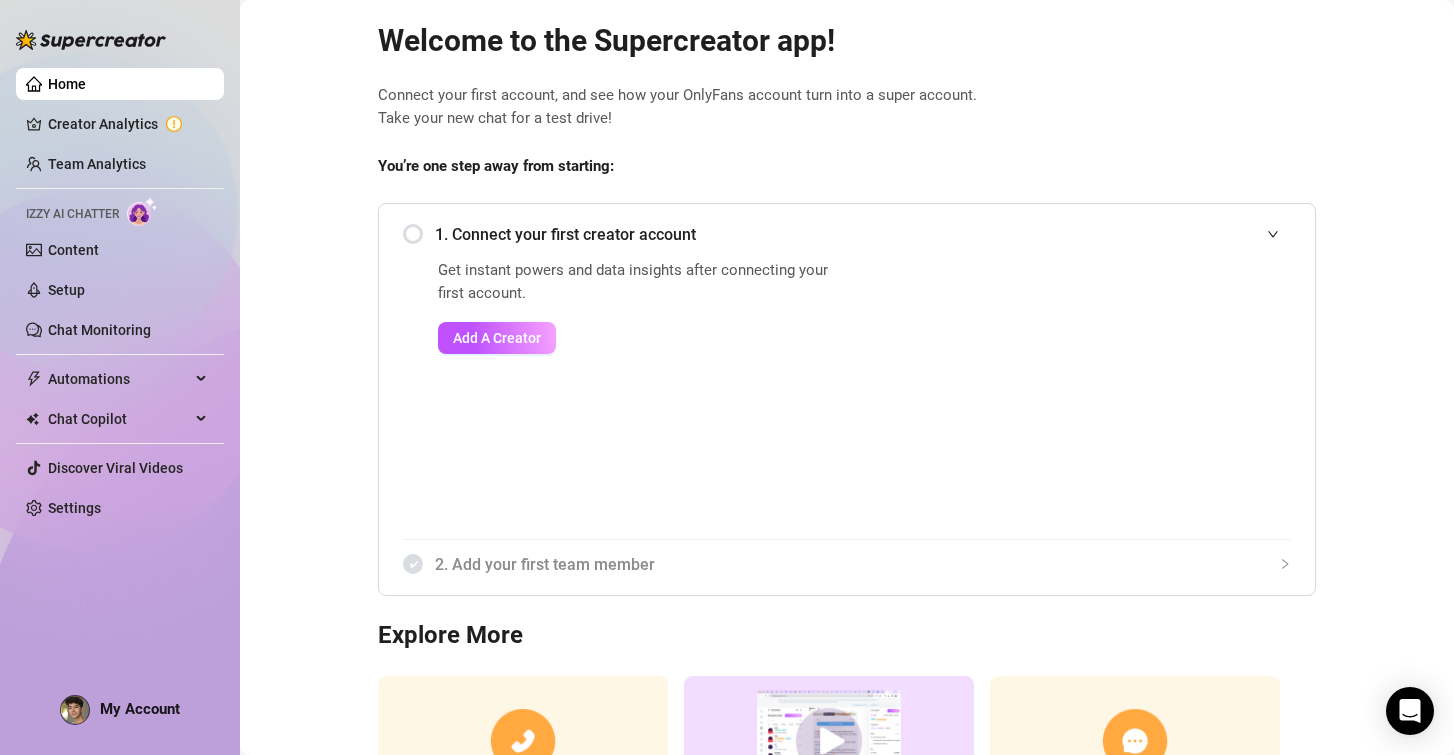 click on "2. Add your first team member" at bounding box center (863, 564) 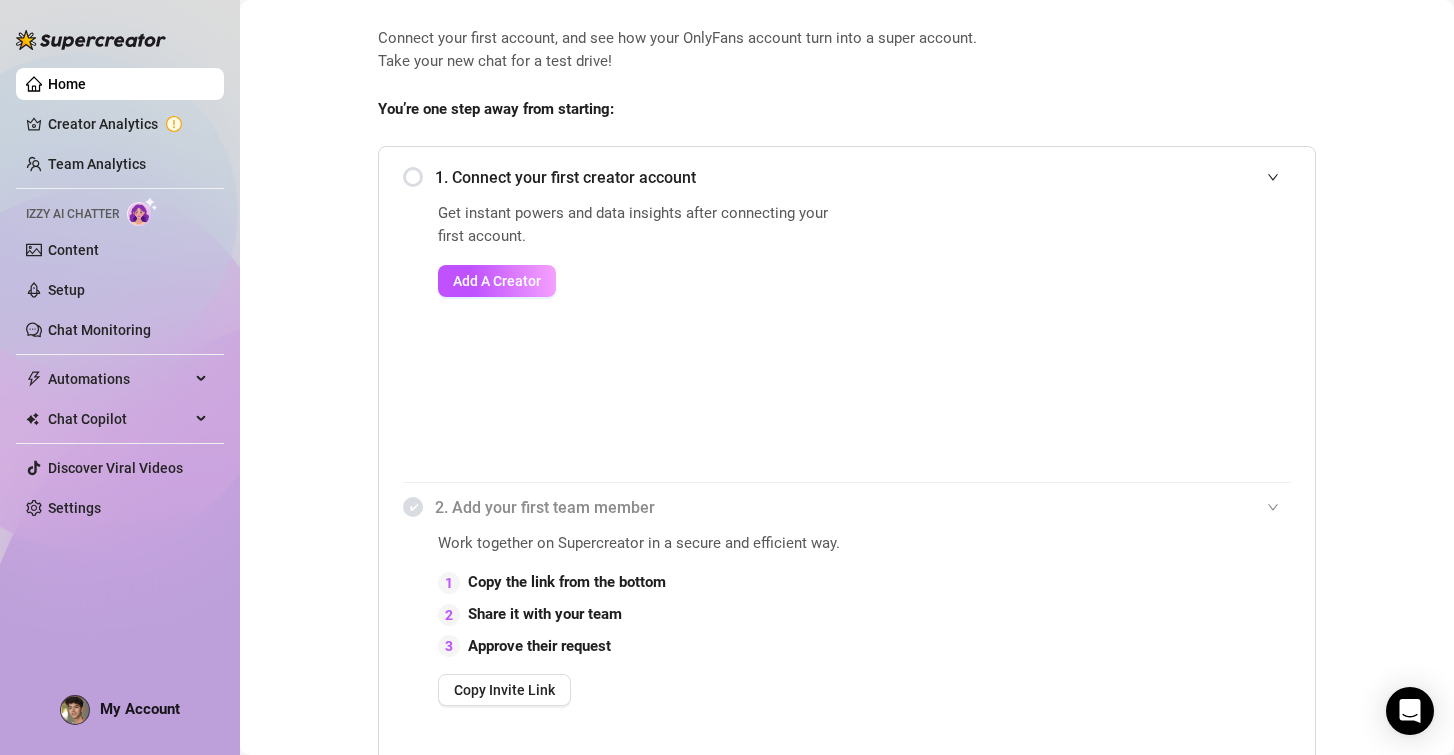 scroll, scrollTop: 82, scrollLeft: 0, axis: vertical 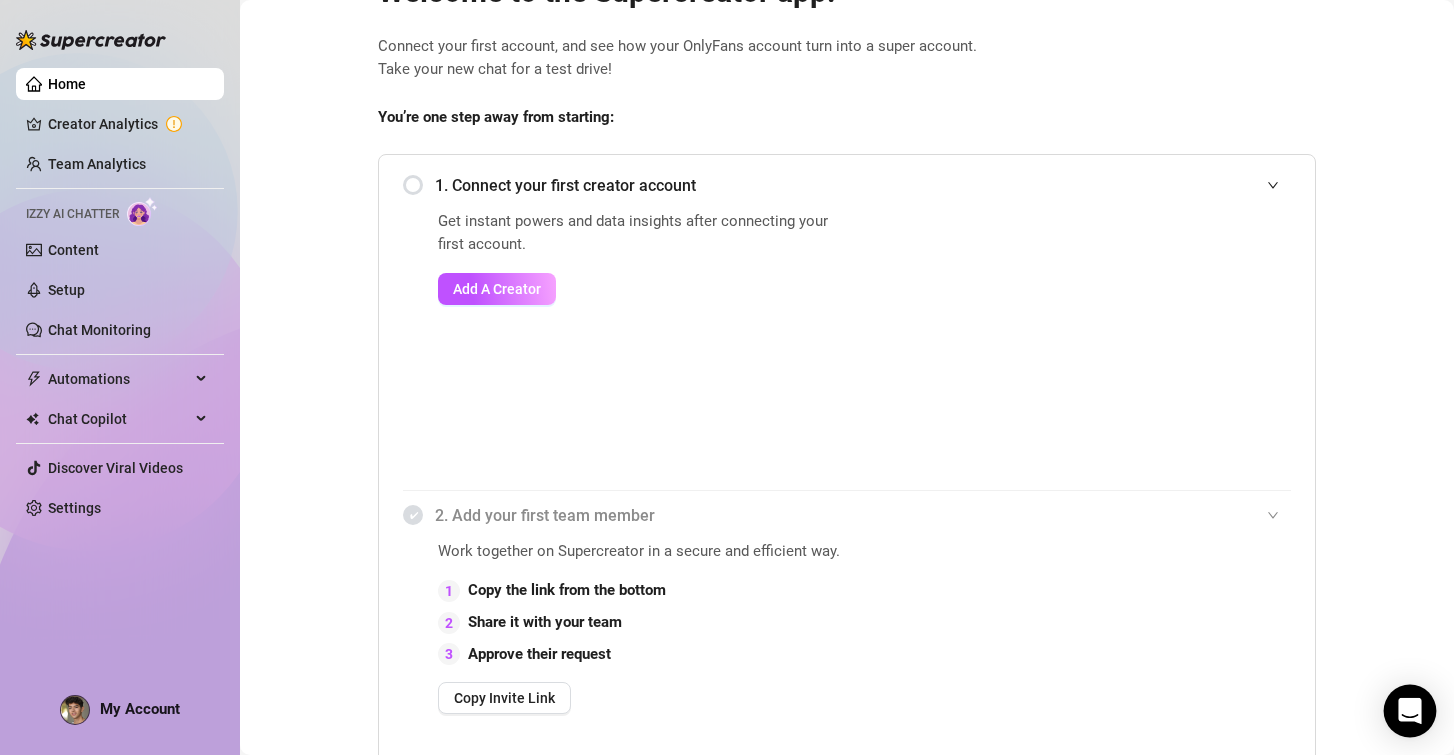 click 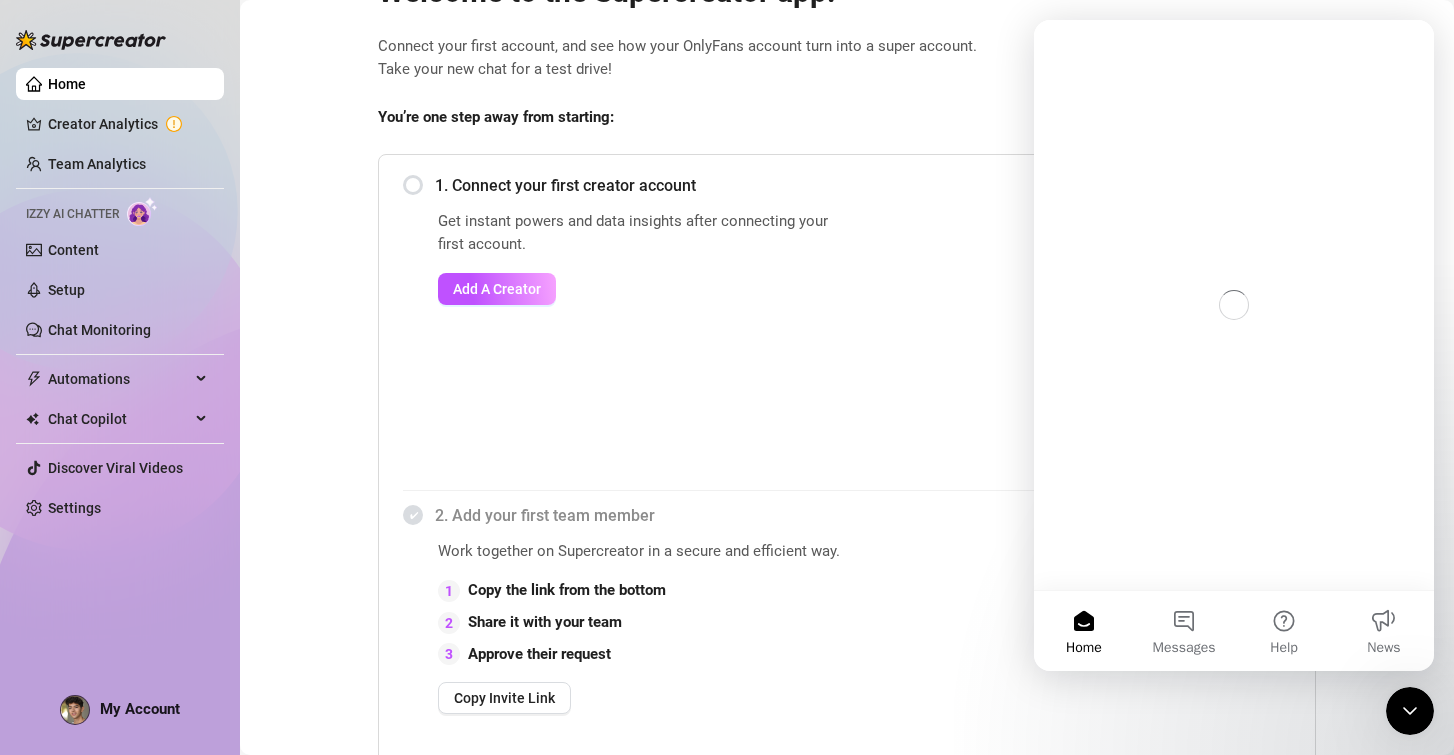 scroll, scrollTop: 0, scrollLeft: 0, axis: both 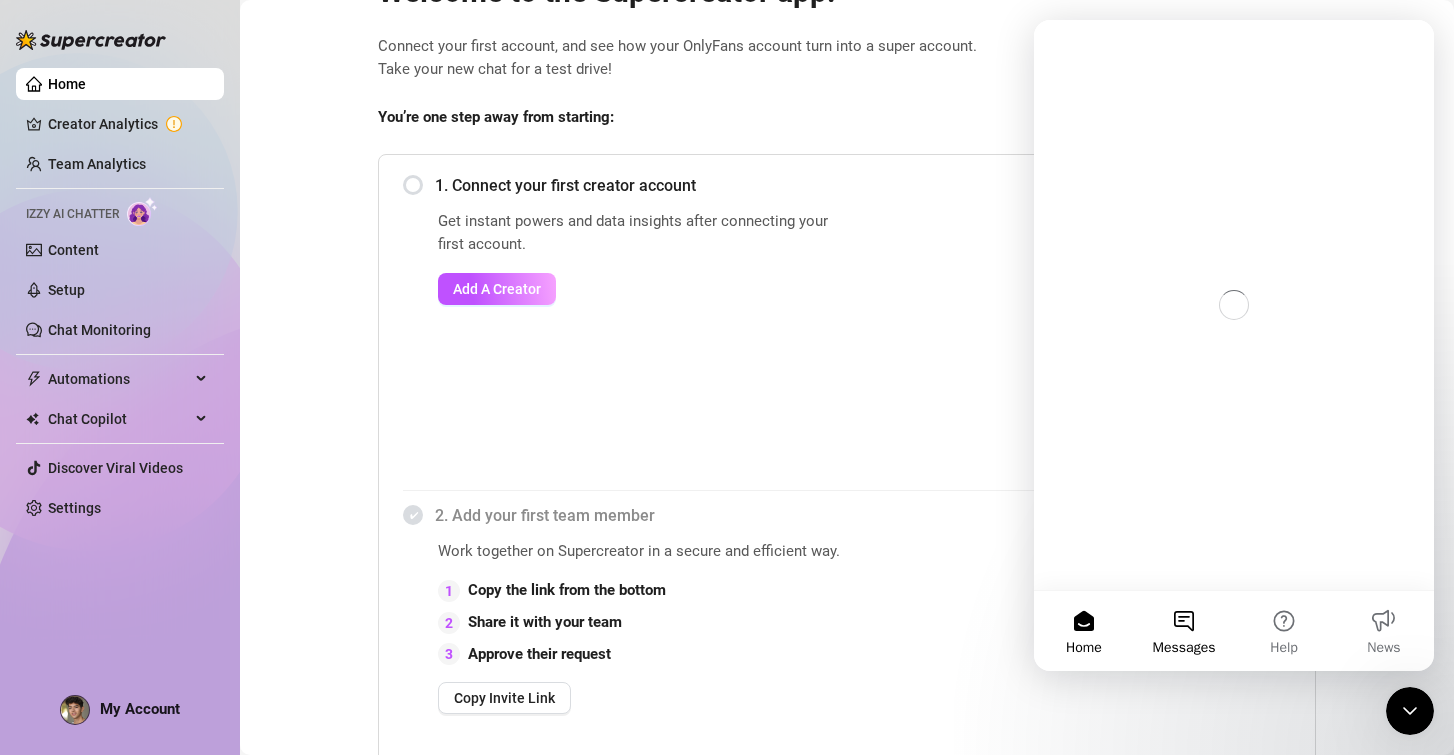 click on "Messages" at bounding box center (1184, 631) 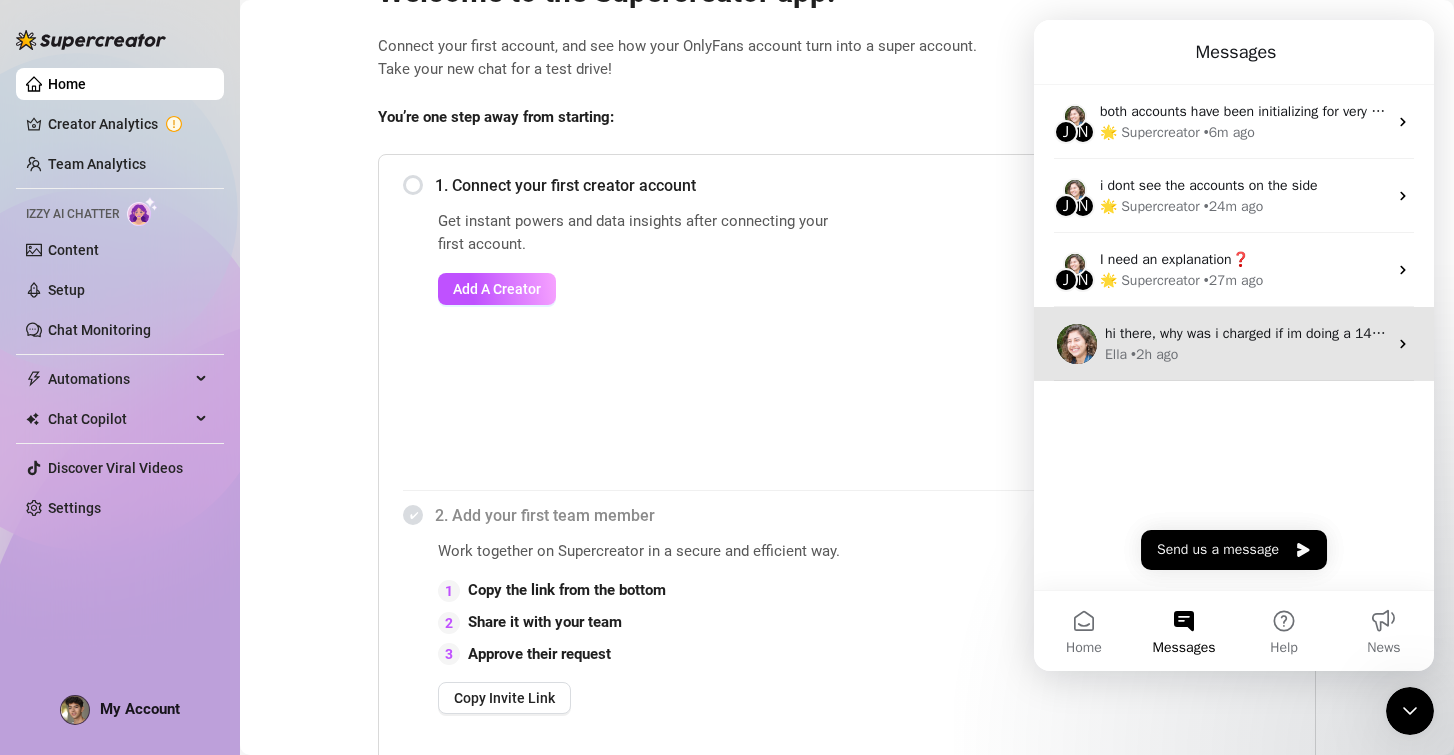 click on "Ella • 2h ago" at bounding box center (1246, 354) 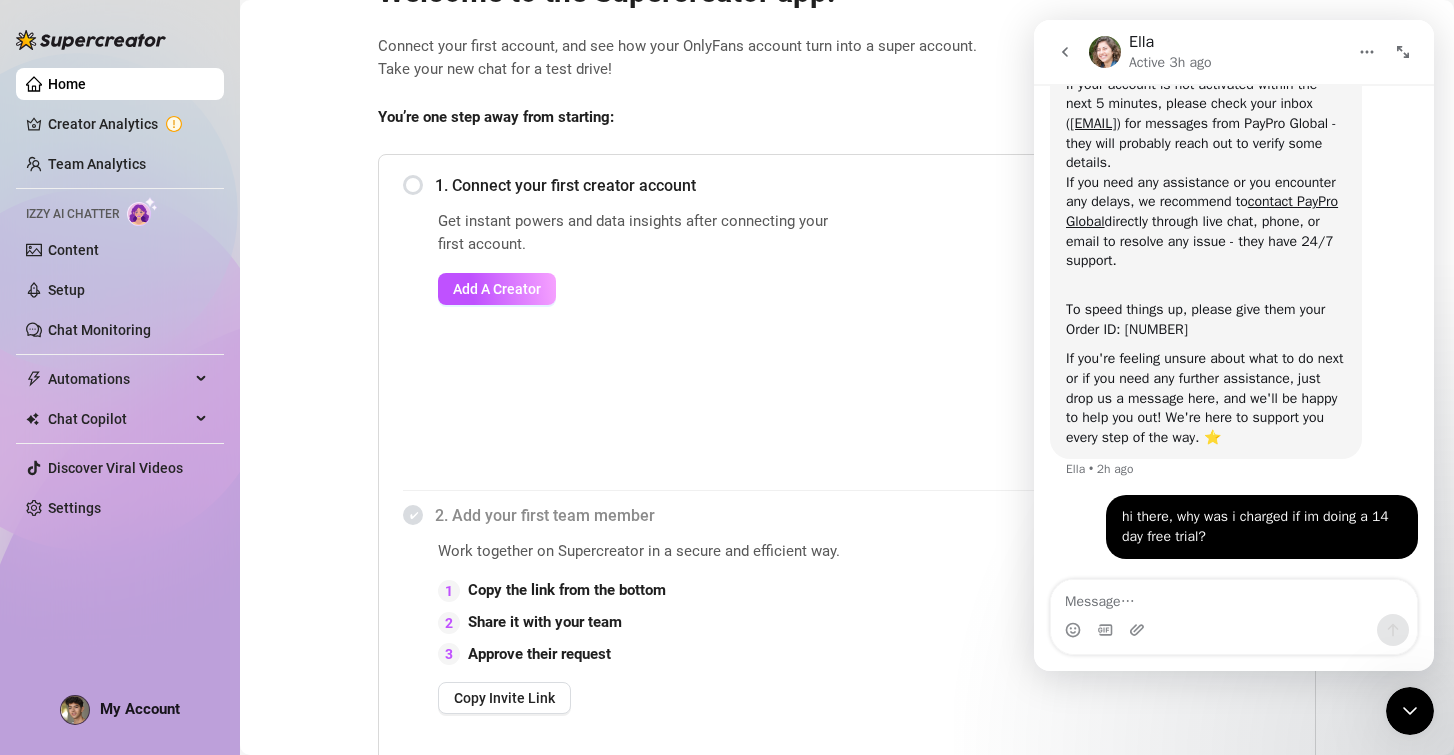 scroll, scrollTop: 69, scrollLeft: 0, axis: vertical 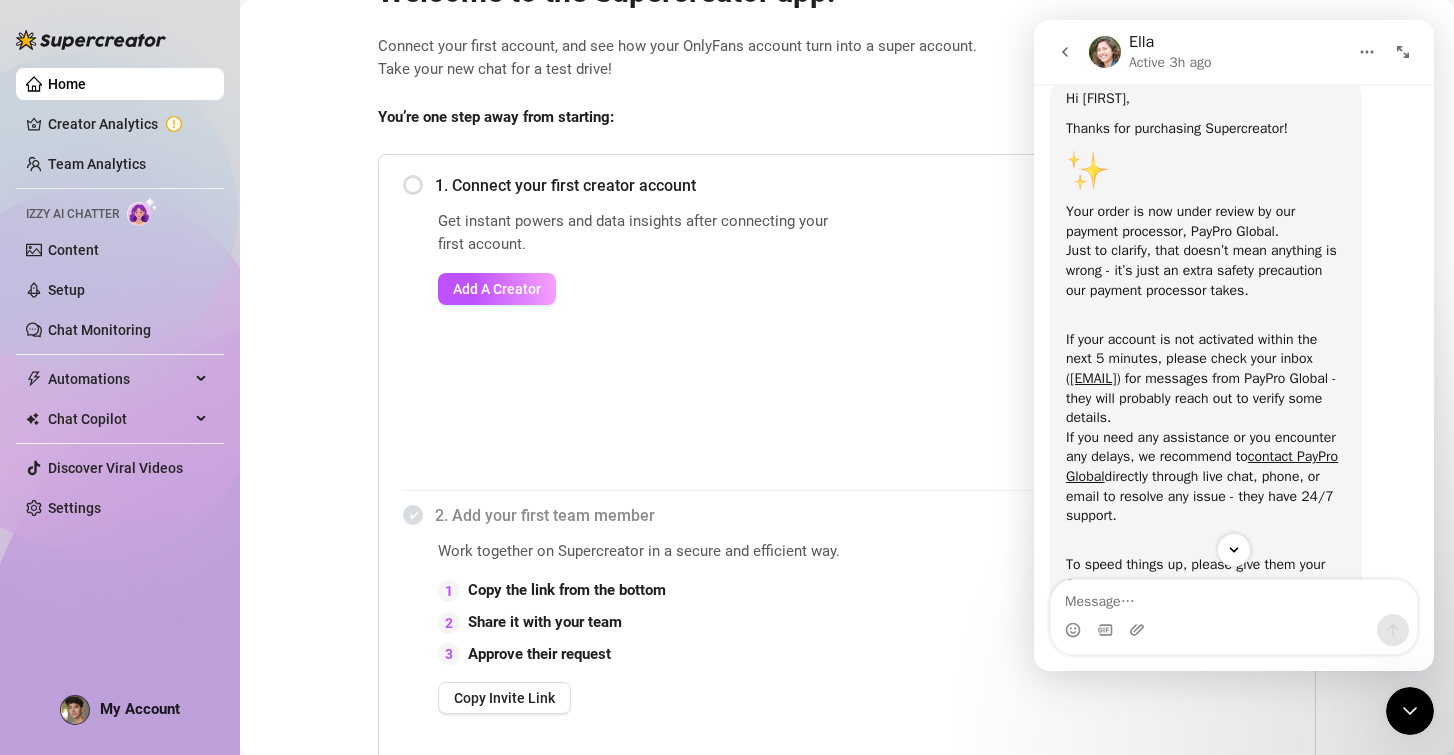 click 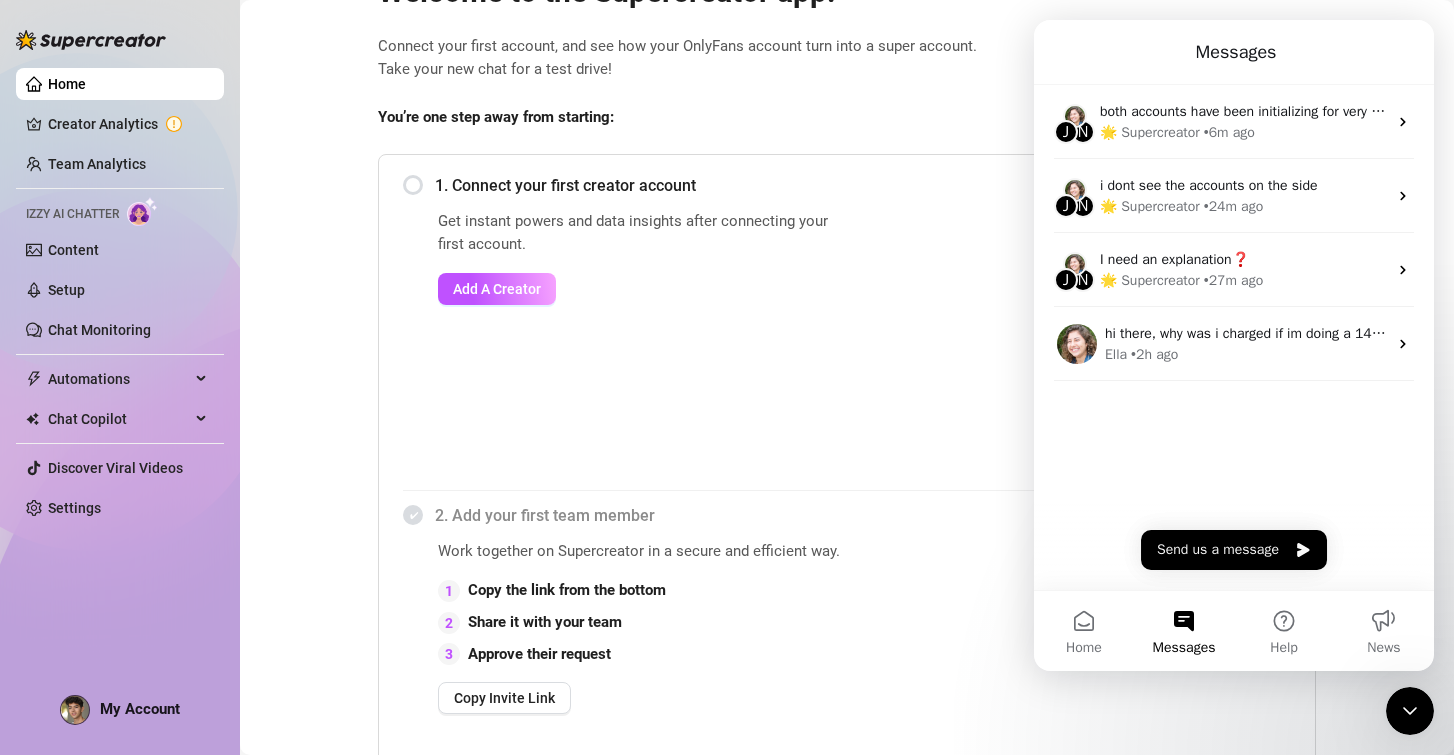 scroll, scrollTop: 0, scrollLeft: 0, axis: both 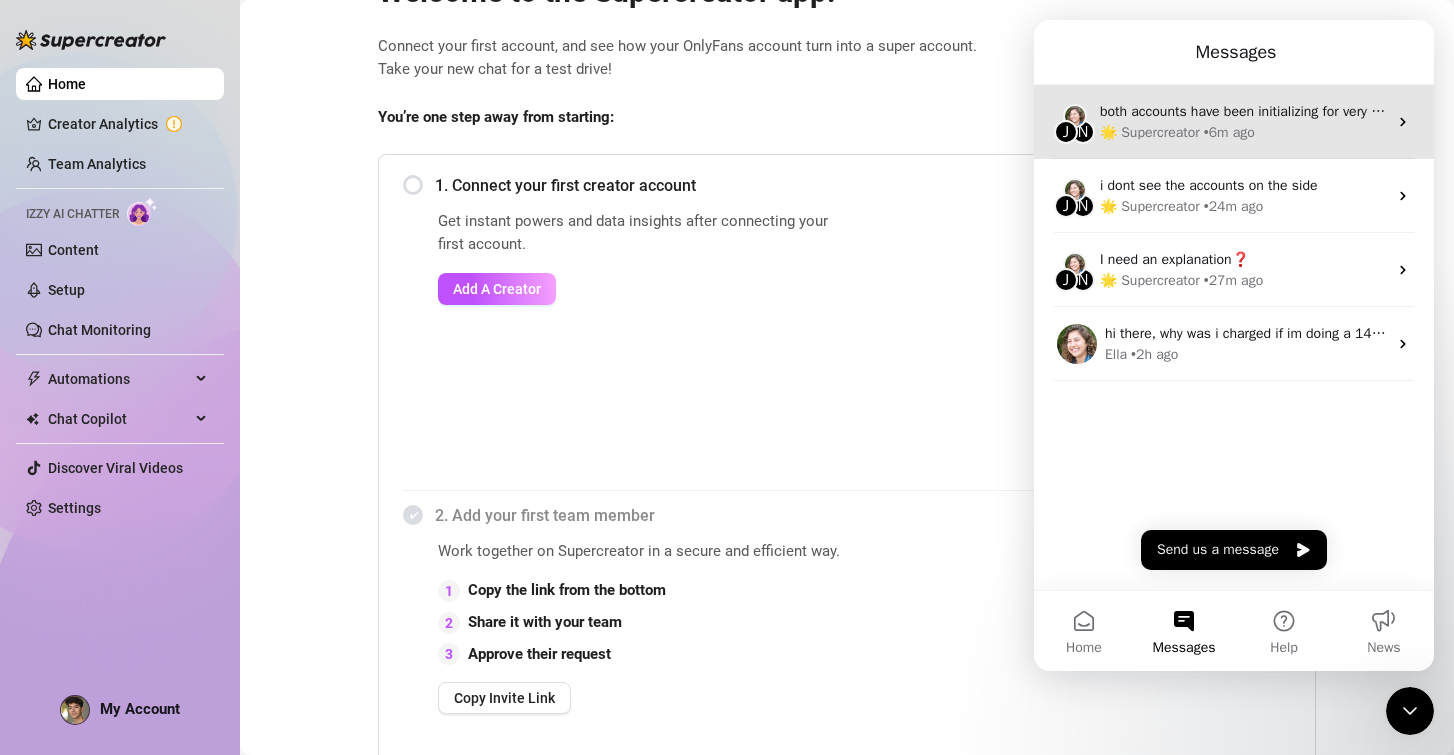 click on "🌟 Supercreator • 6m ago" at bounding box center [1243, 132] 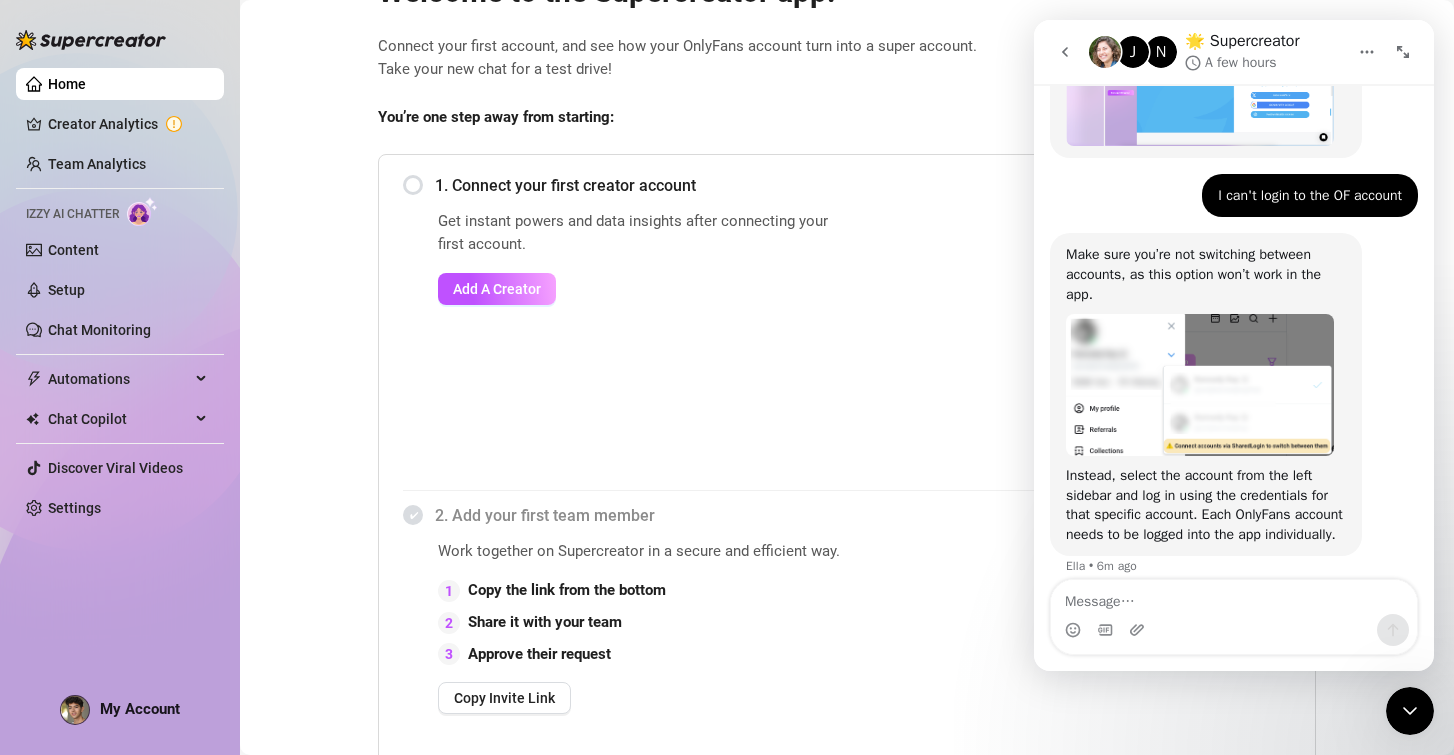 scroll, scrollTop: 1463, scrollLeft: 0, axis: vertical 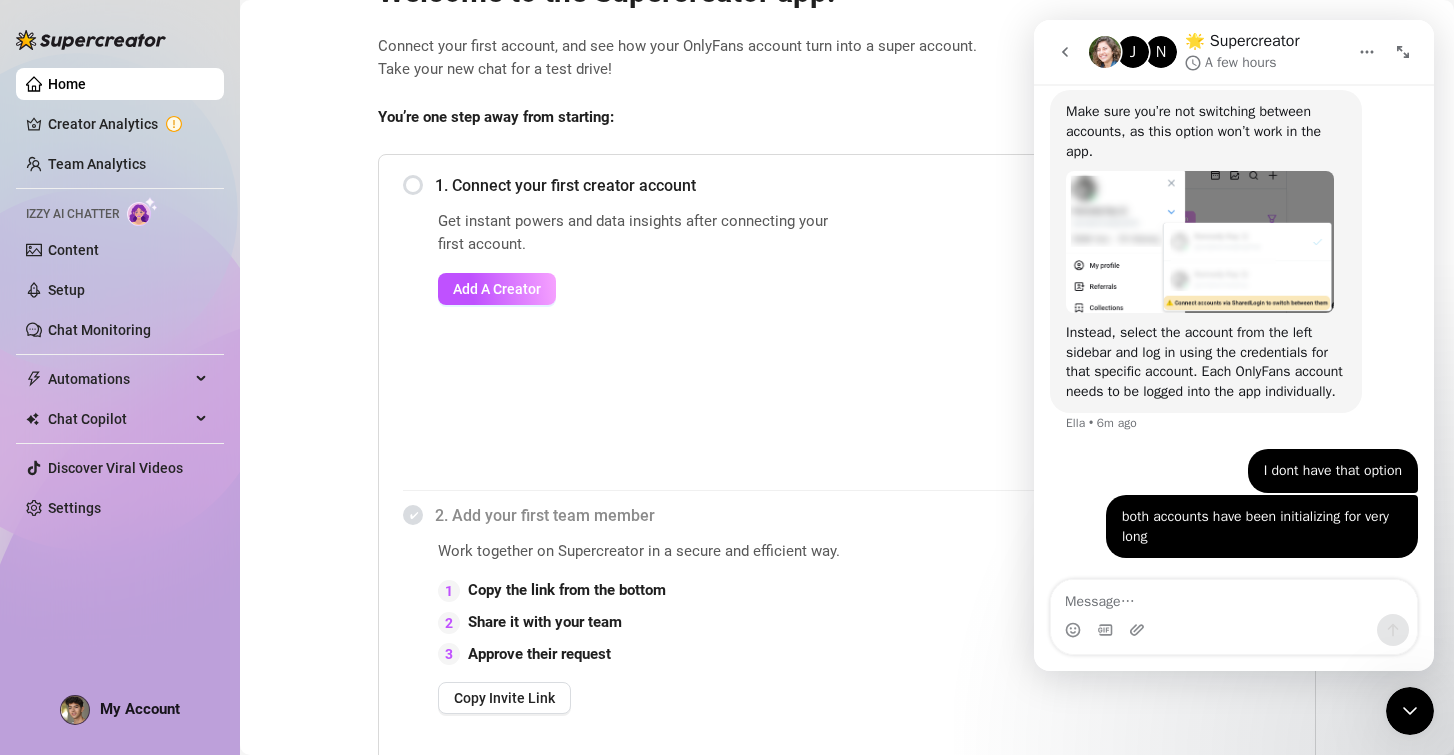 click at bounding box center [1065, 52] 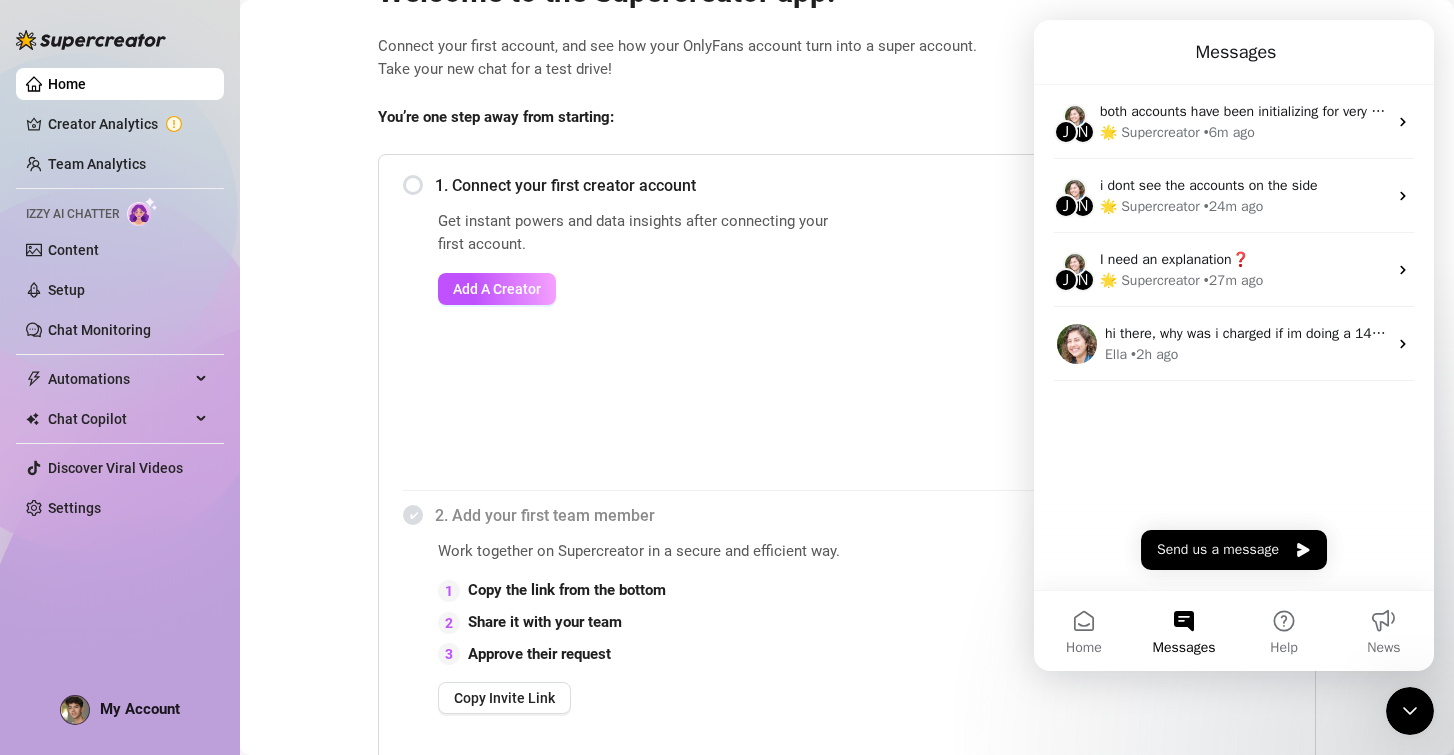 scroll, scrollTop: 0, scrollLeft: 0, axis: both 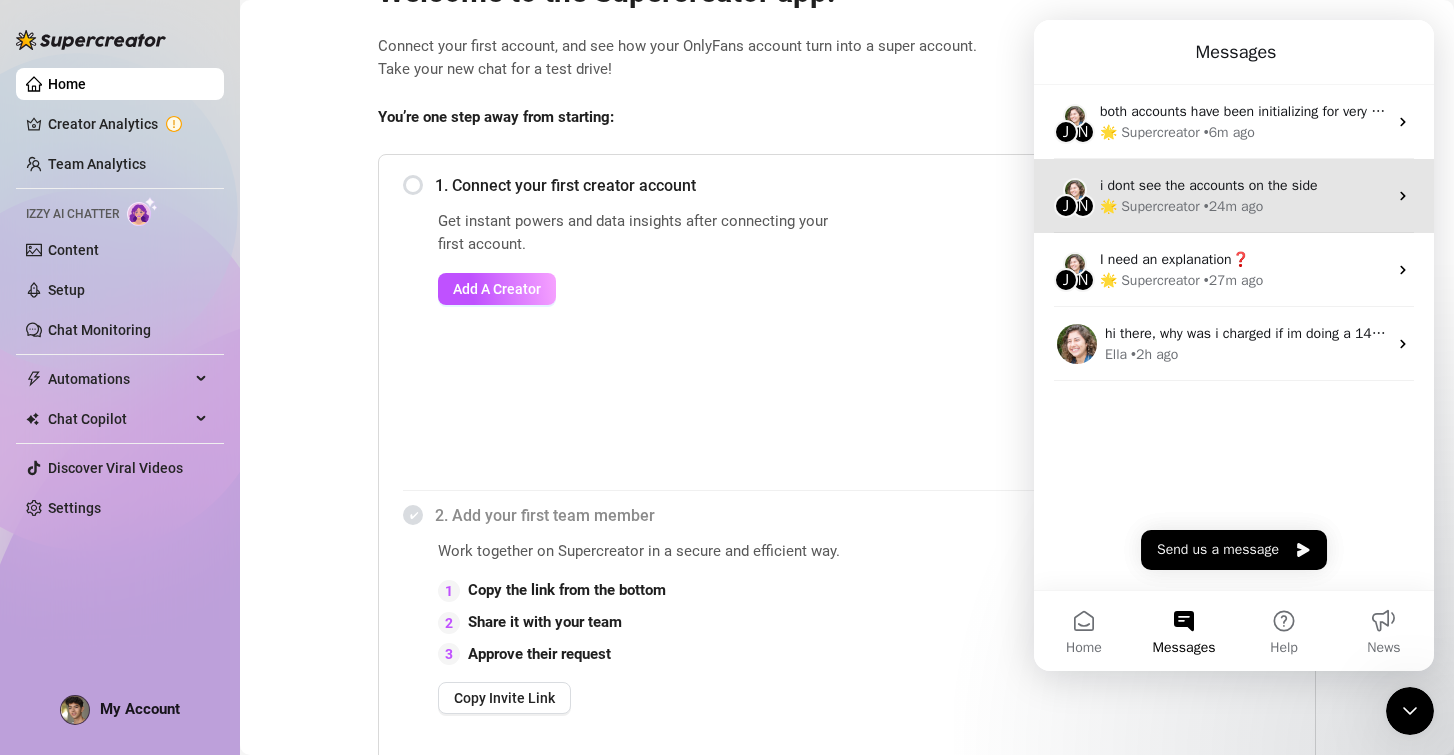 click on "i dont see the accounts on the side" at bounding box center [1243, 185] 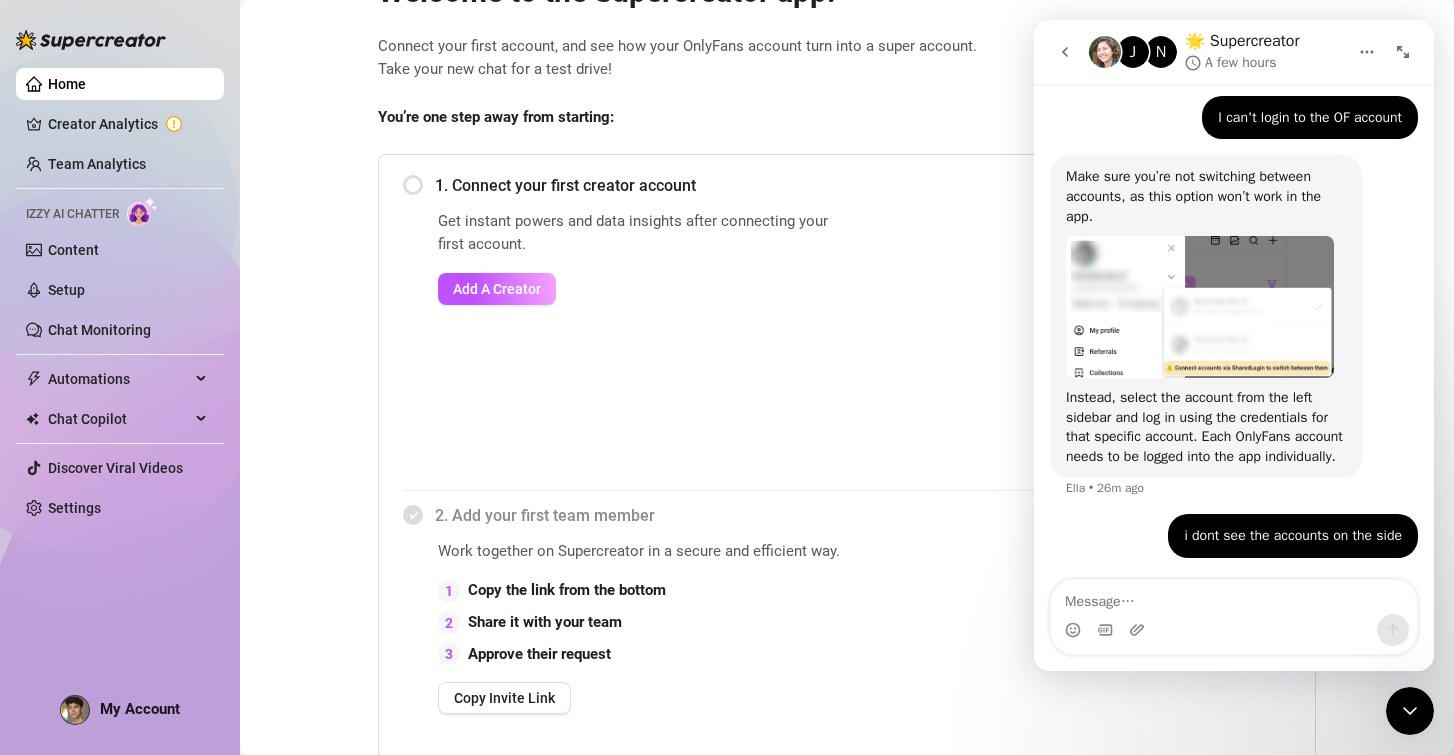 scroll, scrollTop: 1398, scrollLeft: 0, axis: vertical 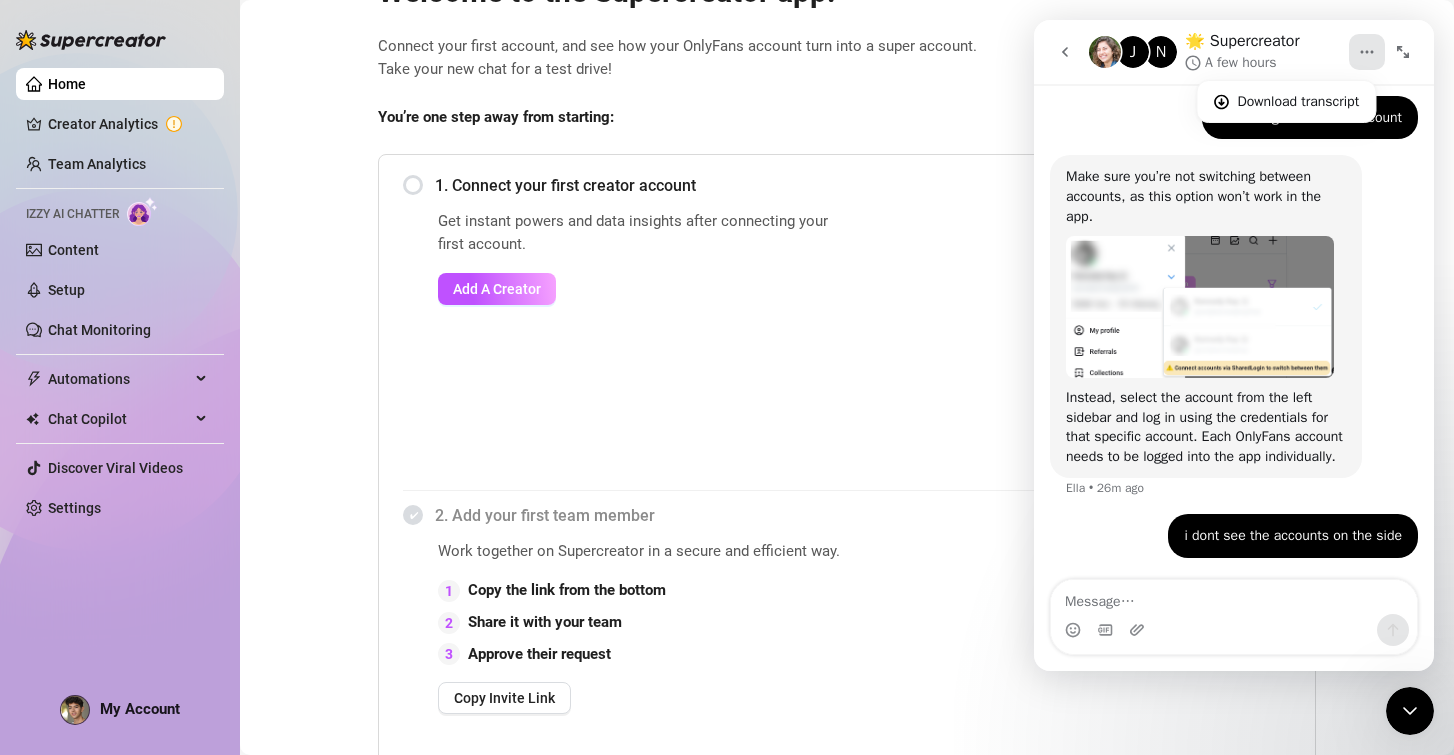 click on "Make sure you’re not switching between accounts, as this option won’t work in the app. Instead, select the account from the left sidebar and log in using the credentials for that specific account. Each OnlyFans account needs to be logged into the app individually. Ella • 26m ago" at bounding box center [1234, 334] 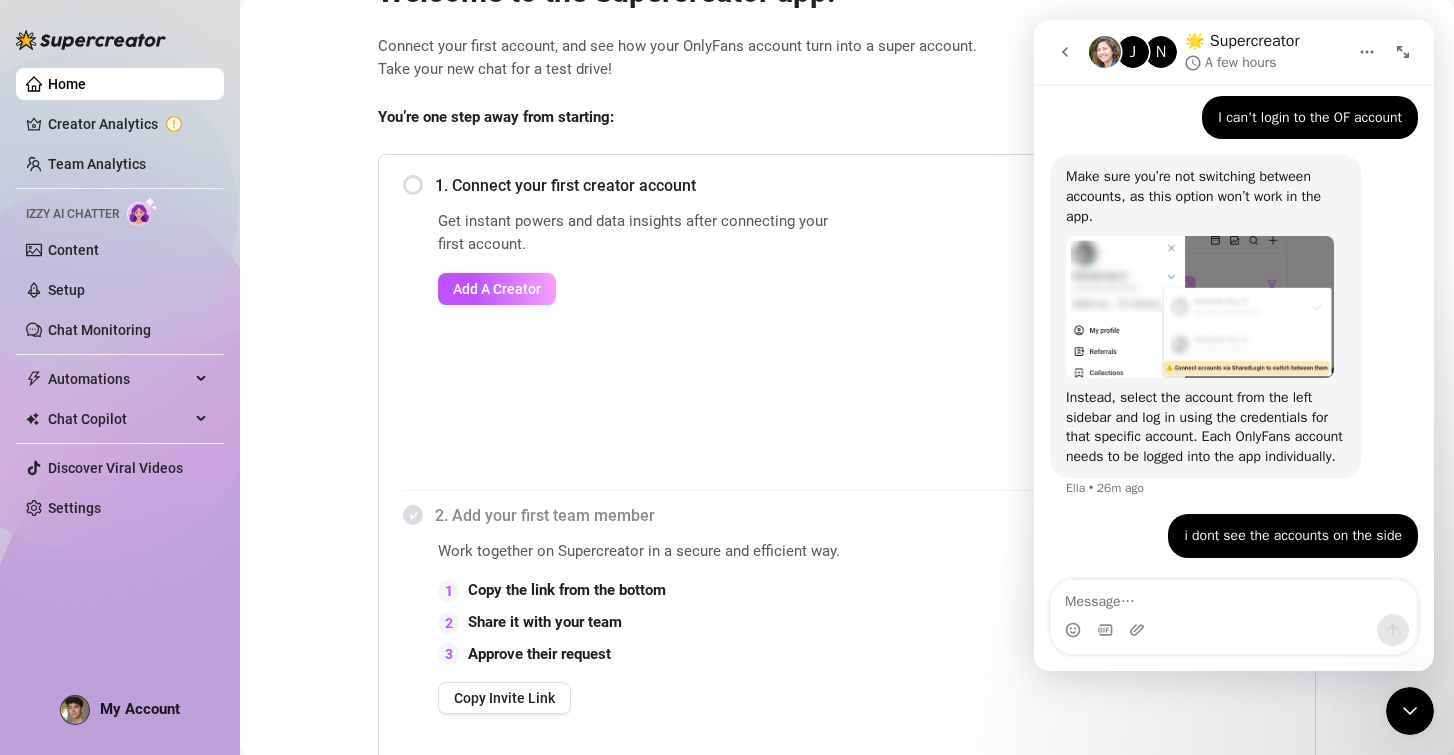 click 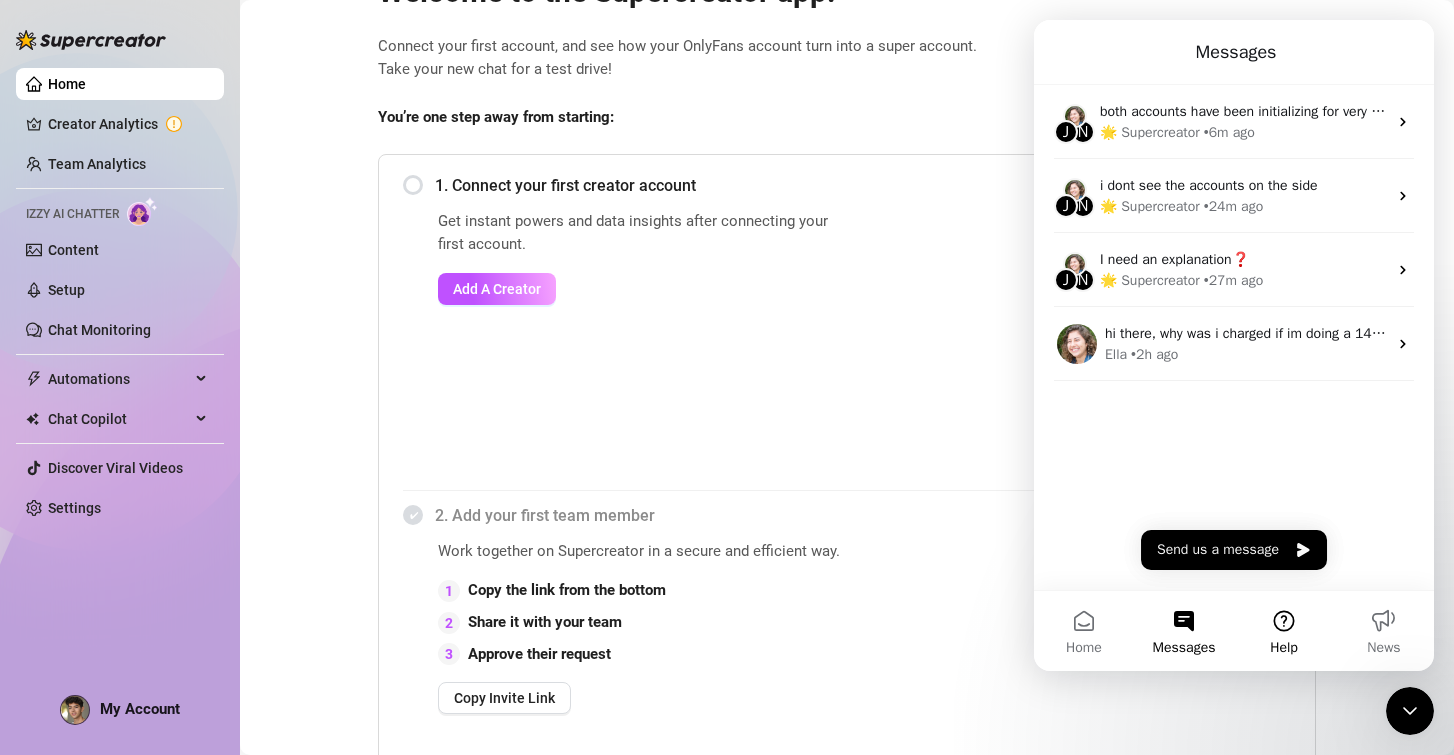 click on "Help" at bounding box center (1284, 631) 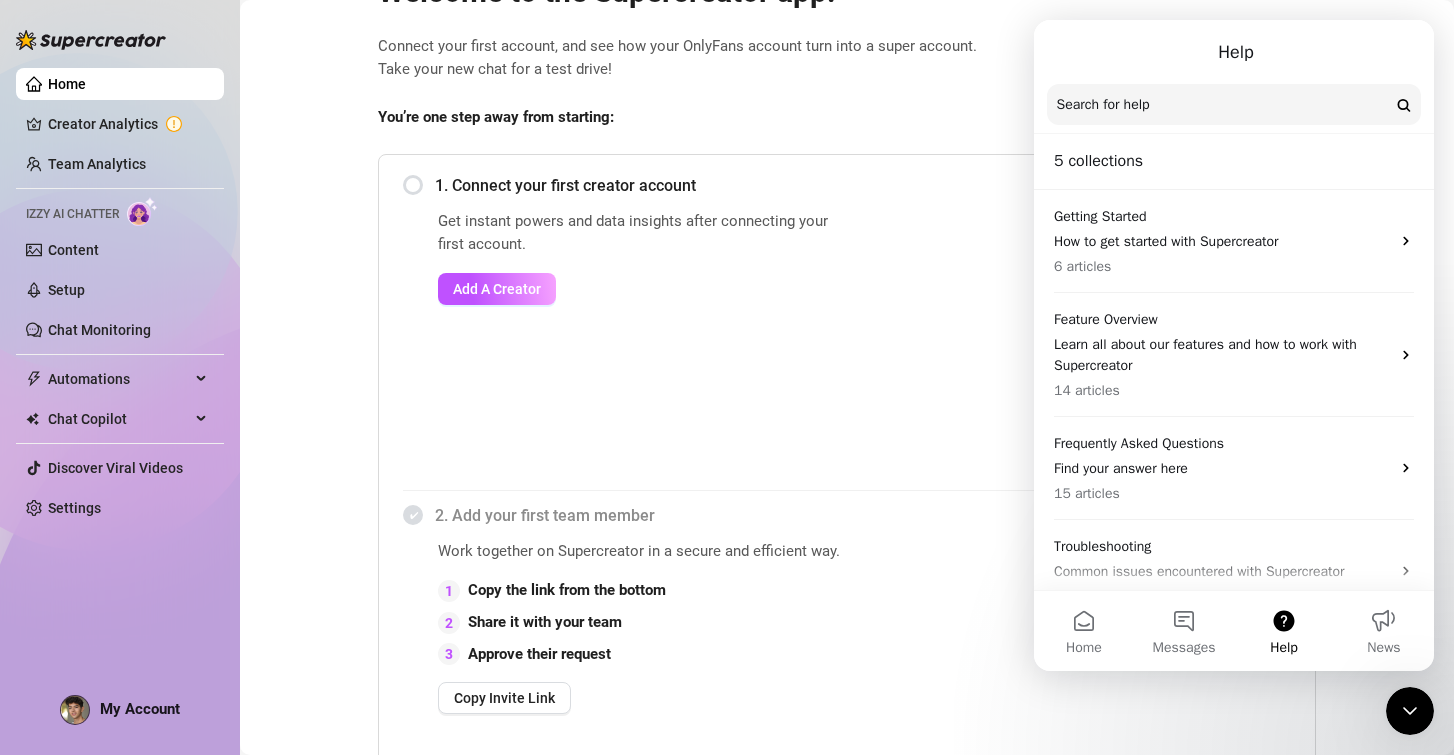 click on "Search for help" at bounding box center [1234, 105] 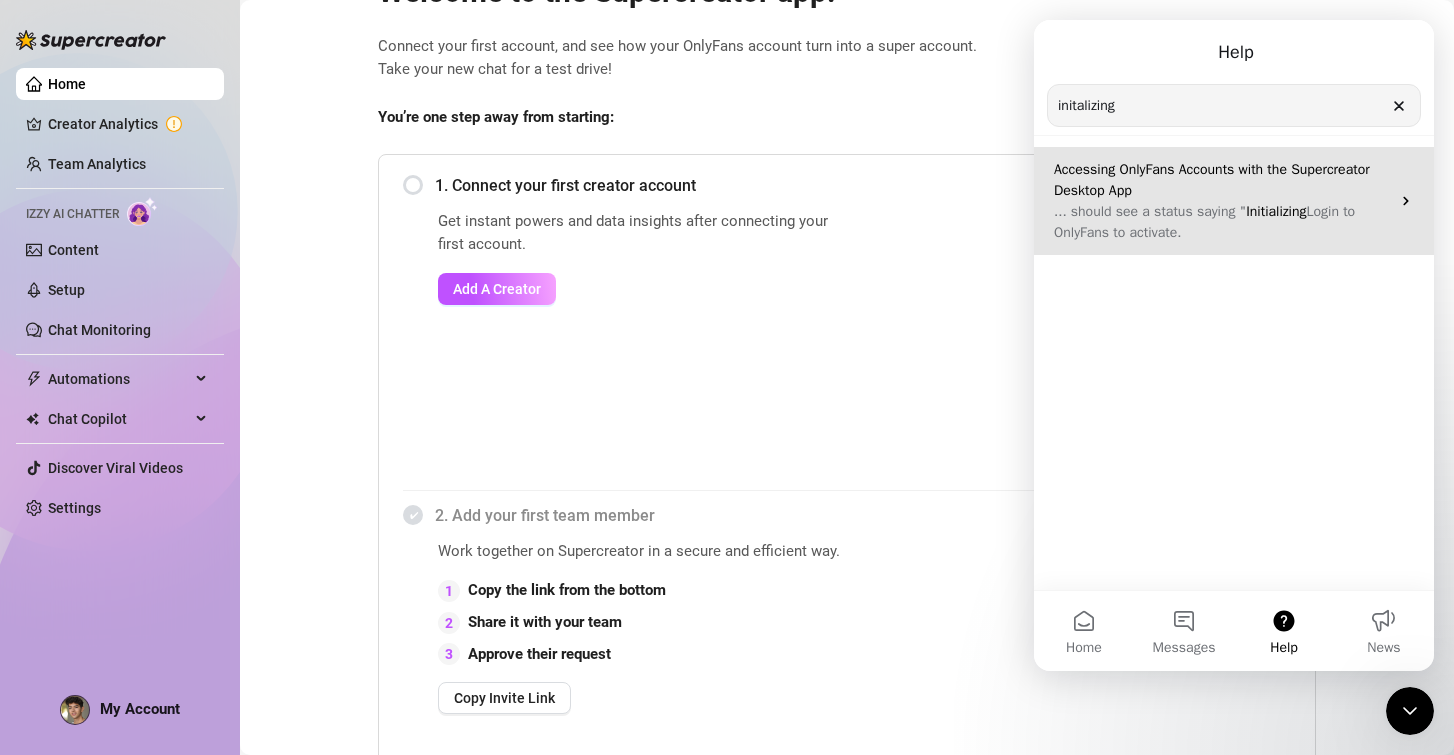 type on "initalizing" 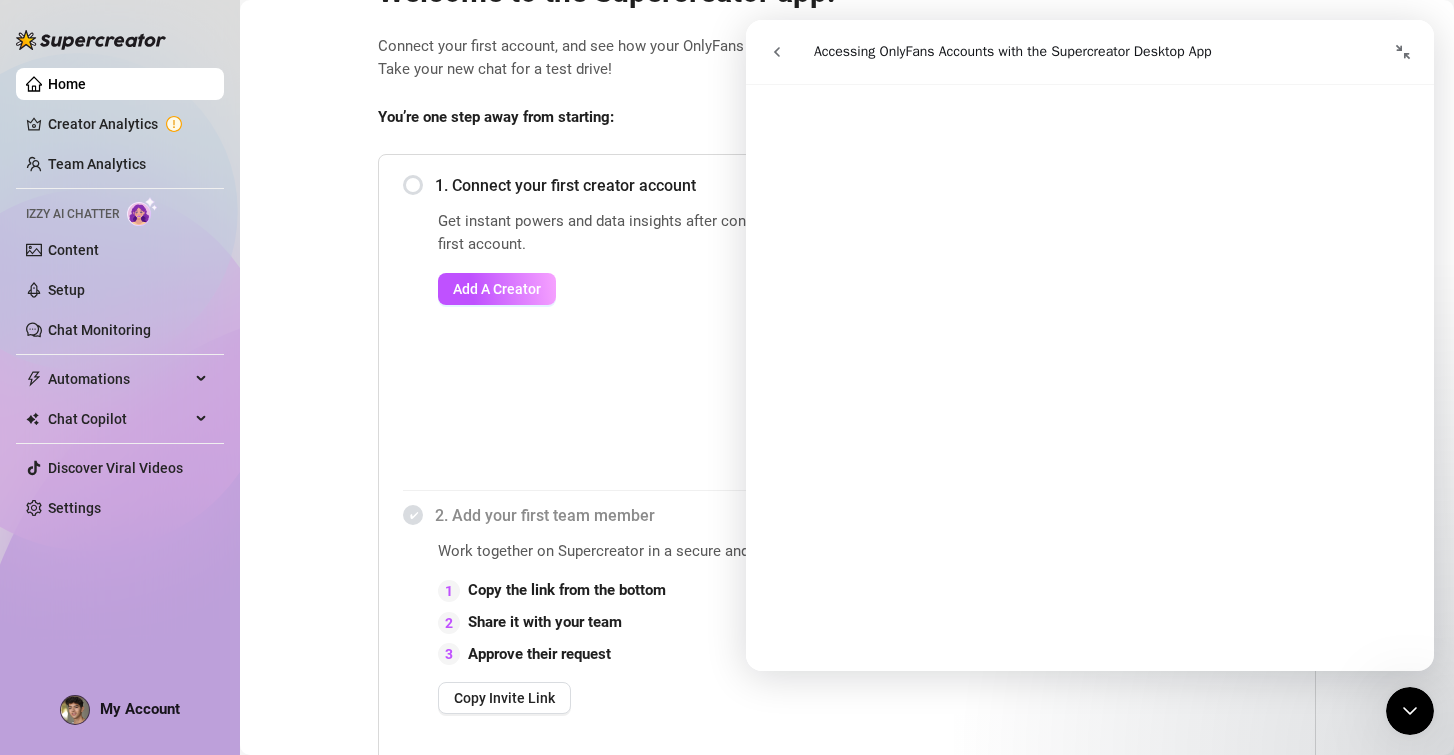 scroll, scrollTop: 0, scrollLeft: 0, axis: both 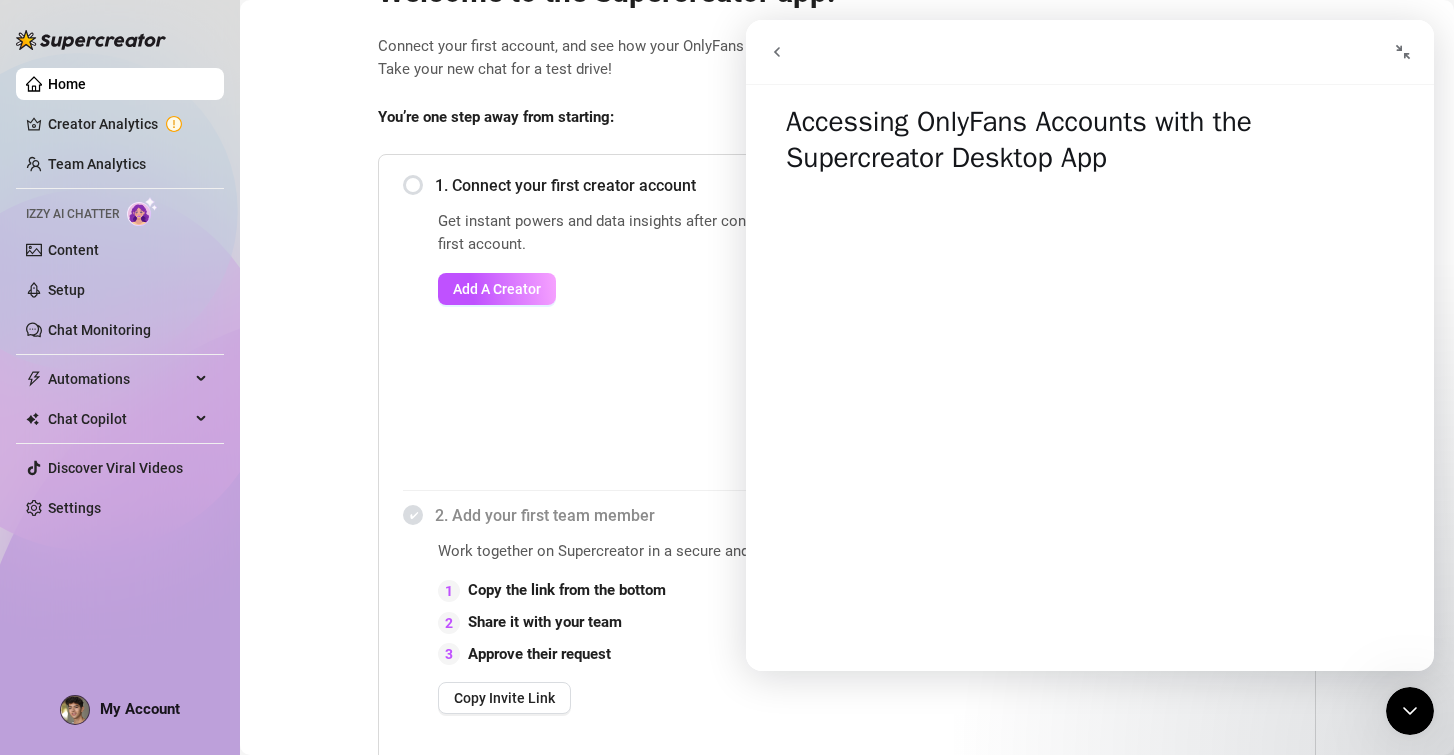 click at bounding box center (1090, 52) 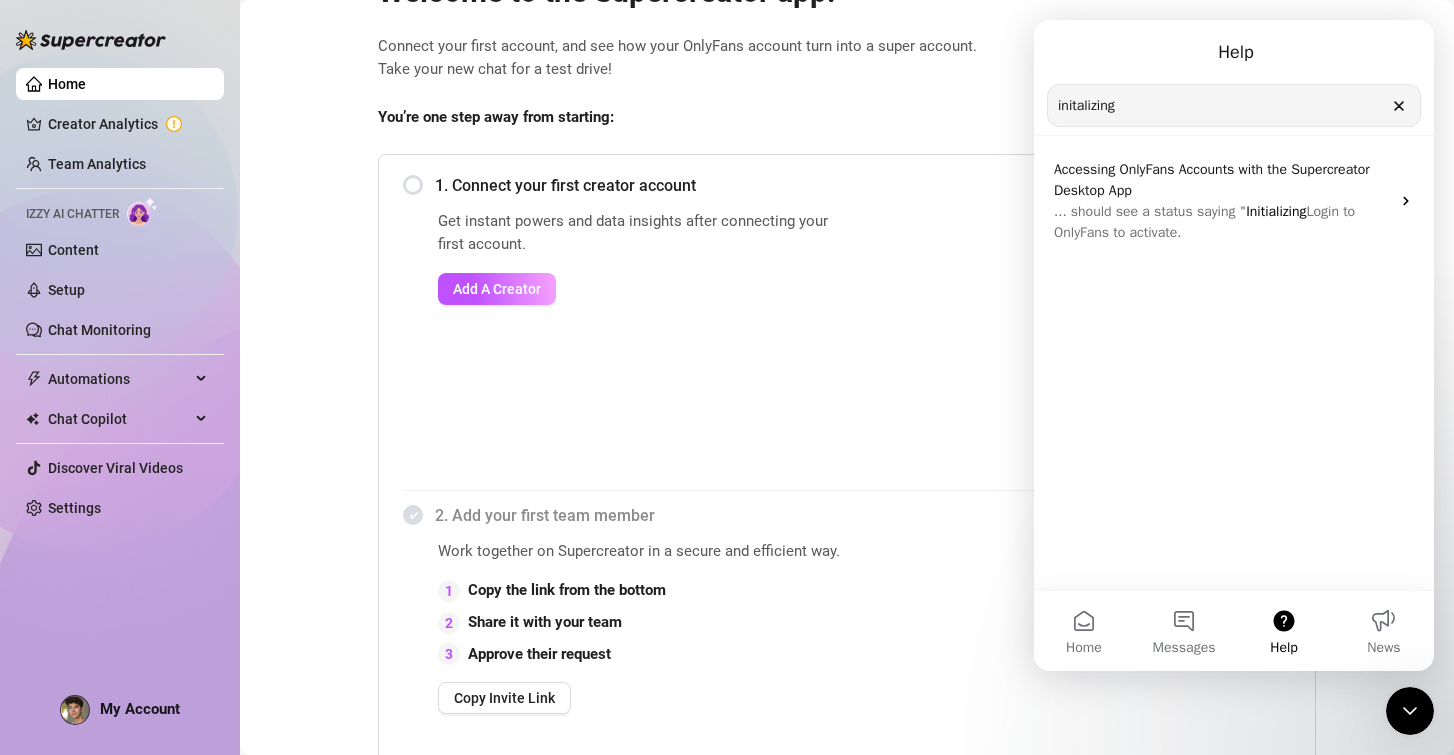 click on "Welcome to the Supercreator app! Connect your first account, and see how your OnlyFans account turn into a super account. Take your new chat for a test drive! You’re one step away from starting: 1. Connect your first creator account Get instant powers and data insights after connecting your first account. Add A Creator 2. Add your first team member Work together on Supercreator in a secure and efficient way. 1 Copy the link from the bottom 2 Share it with your team 3 Approve their request Copy Invite Link Explore More Book a free consulting call Discover Supercreator and its benefits for OnlyFans creators Watch Demo Discover Supercreator and its benefits for OnlyFans agencies. Contact Support We’re here for everything you need. Feel free to reach out!" at bounding box center [847, 548] 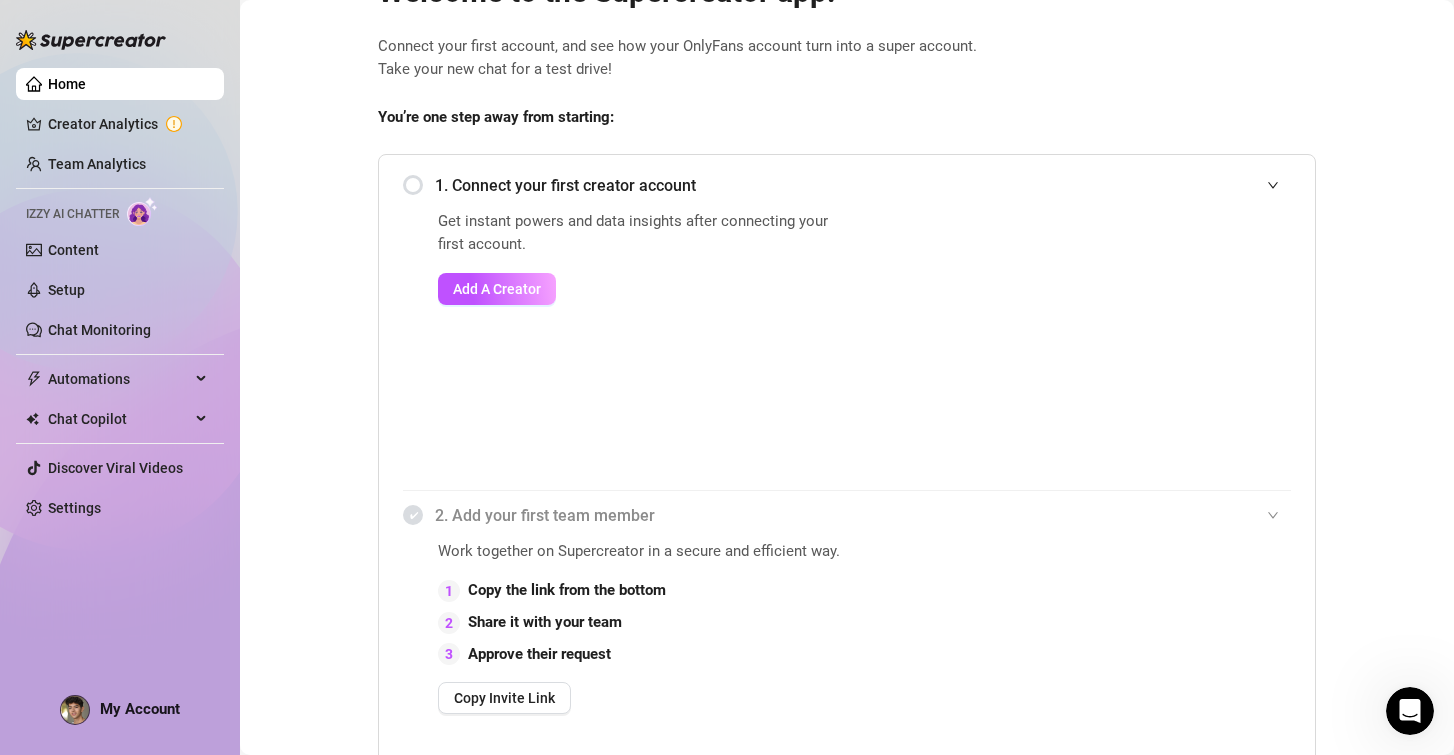 scroll, scrollTop: 0, scrollLeft: 0, axis: both 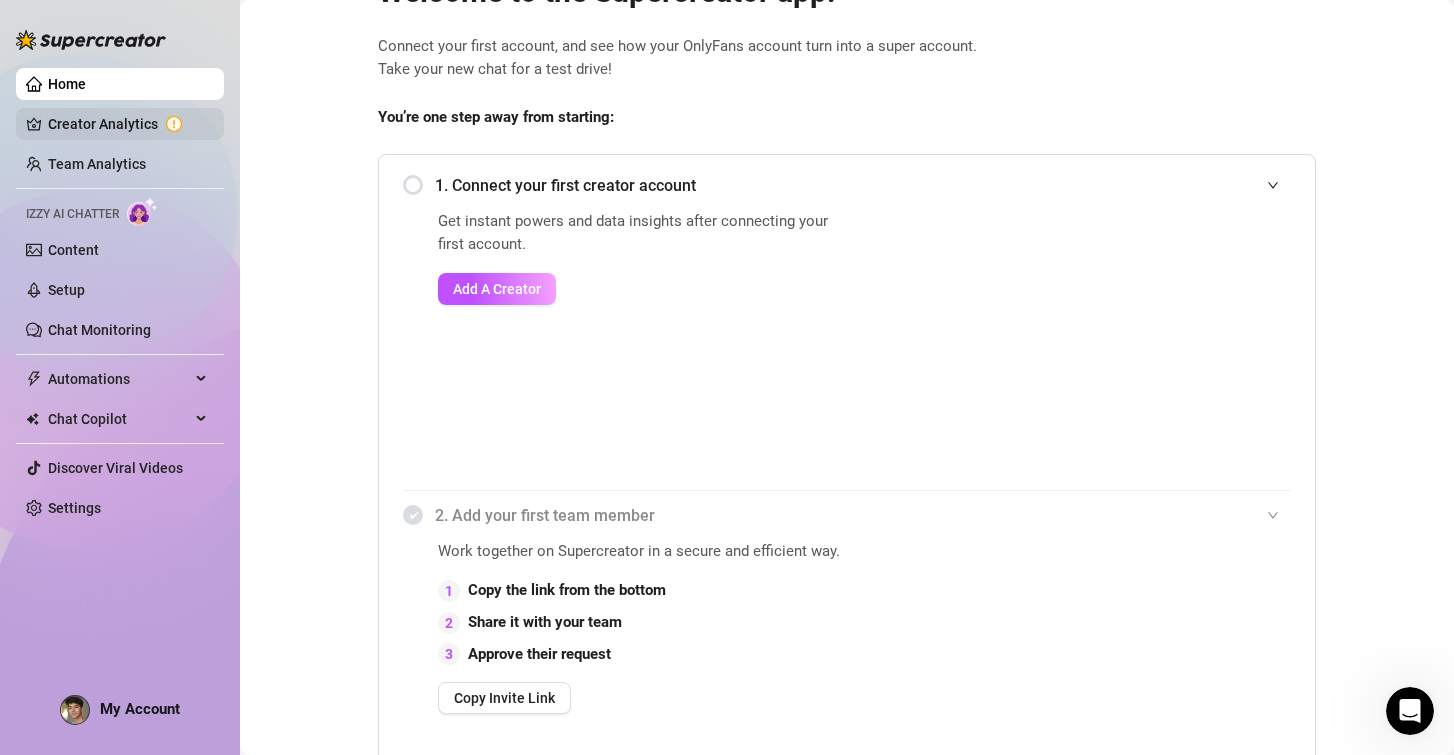 click on "Creator Analytics" at bounding box center [128, 124] 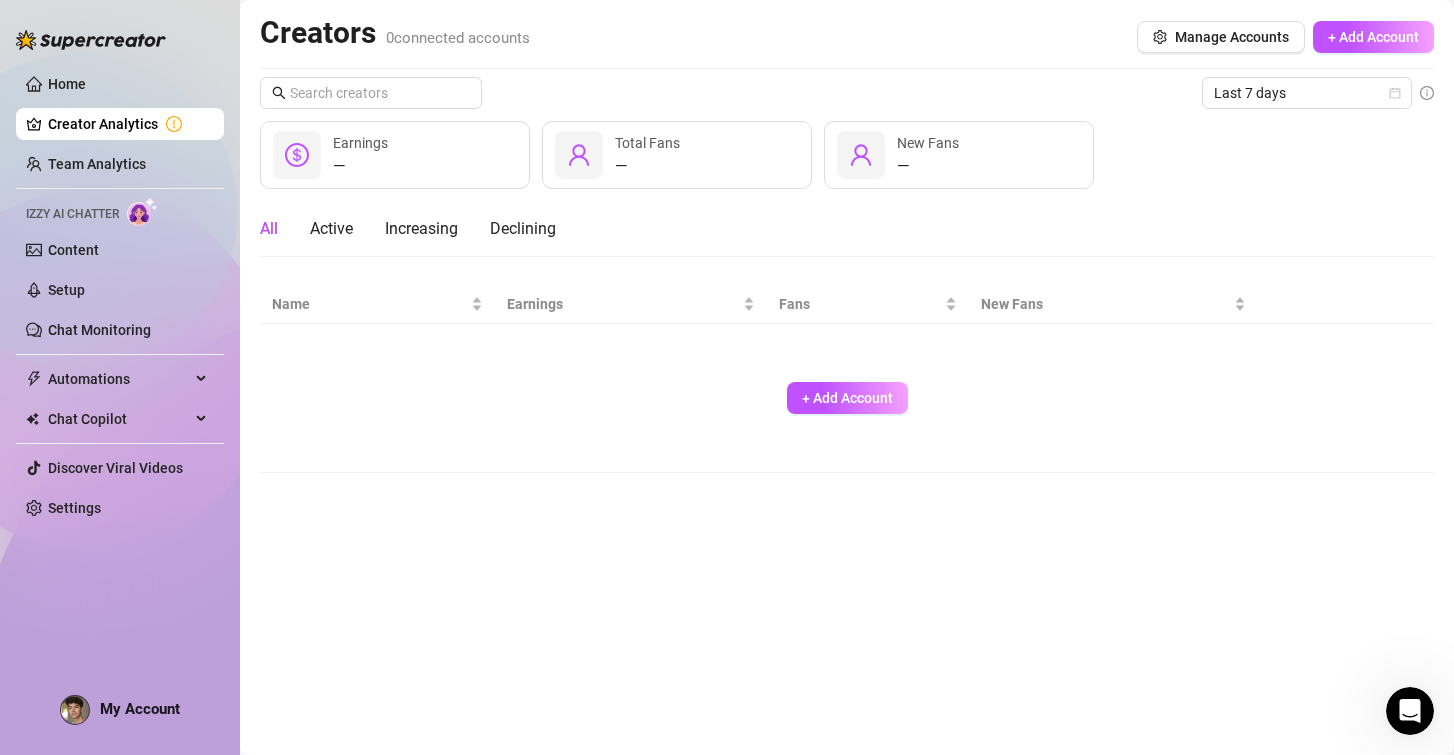 scroll, scrollTop: 0, scrollLeft: 0, axis: both 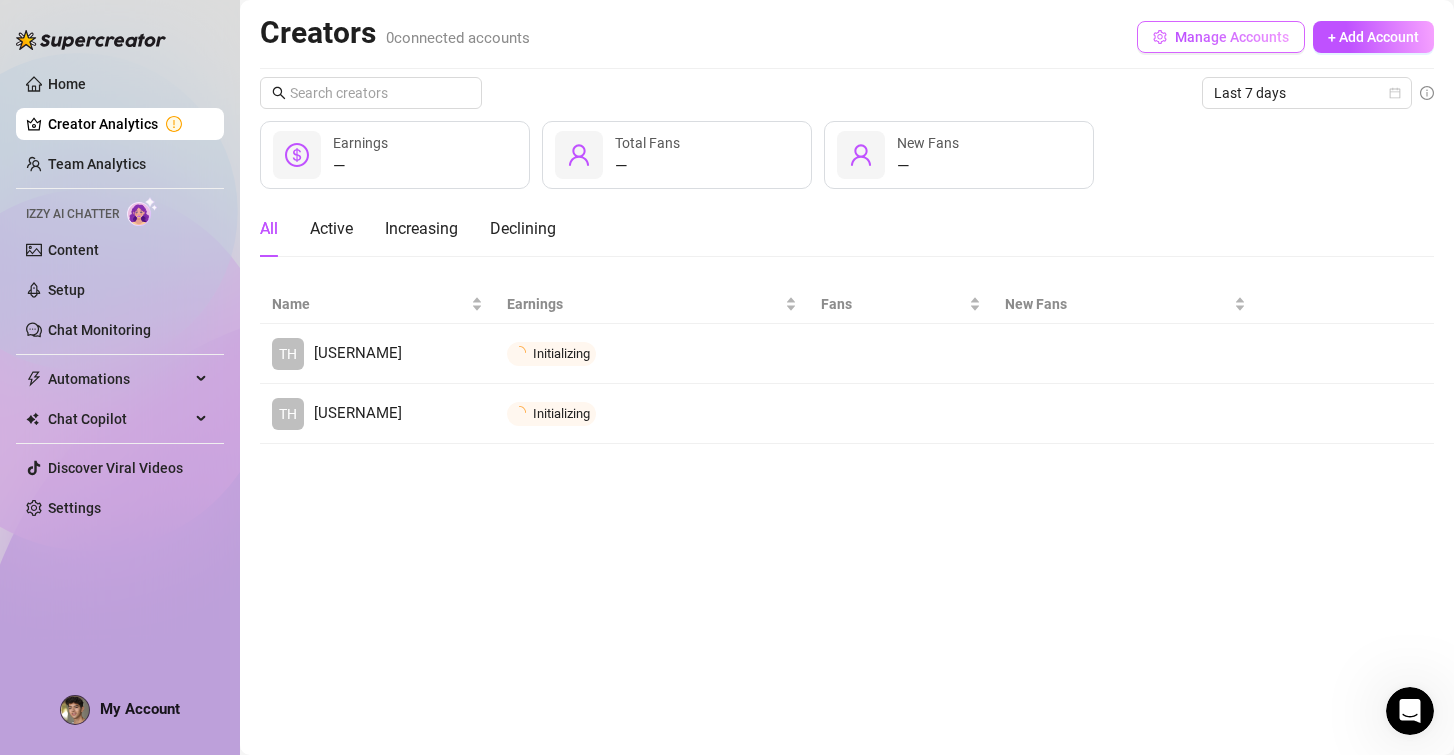 click on "Manage Accounts" at bounding box center [1232, 37] 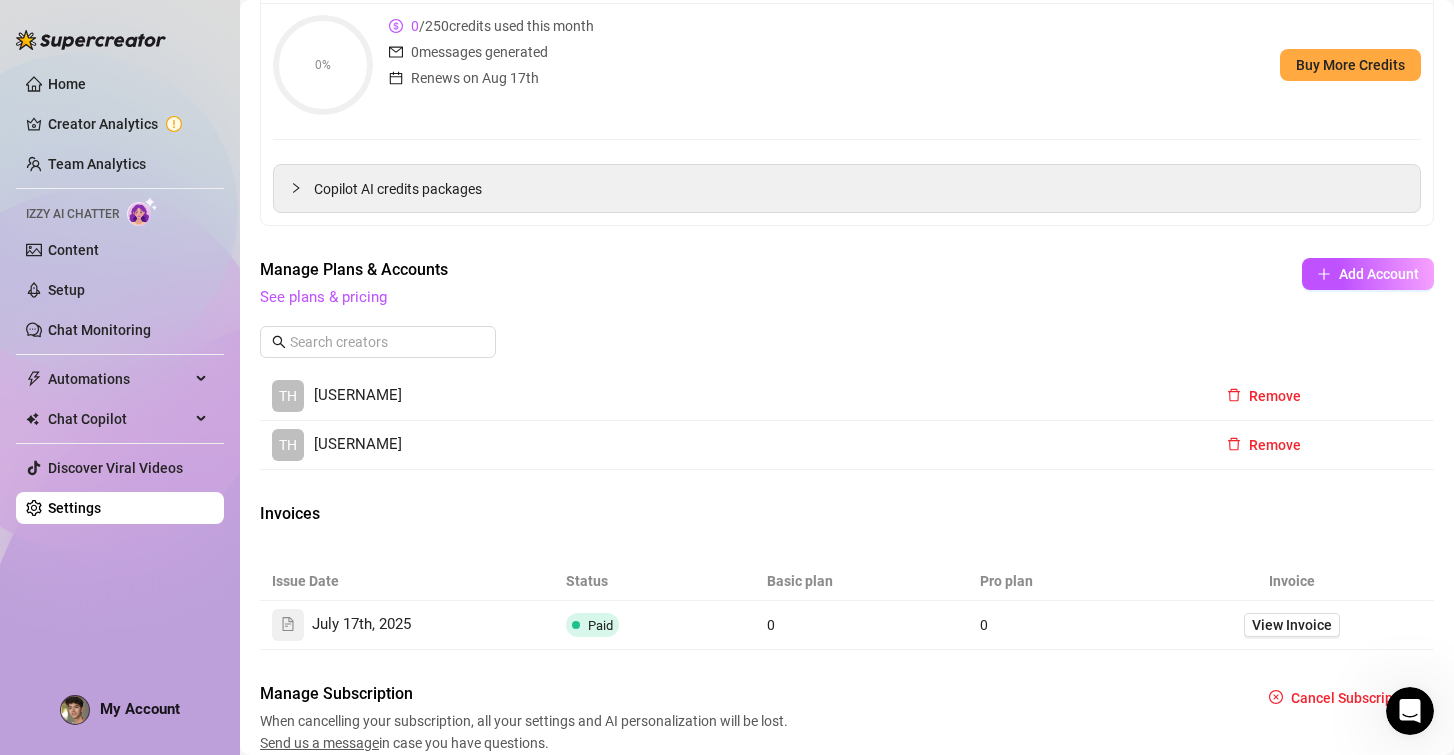 scroll, scrollTop: 359, scrollLeft: 0, axis: vertical 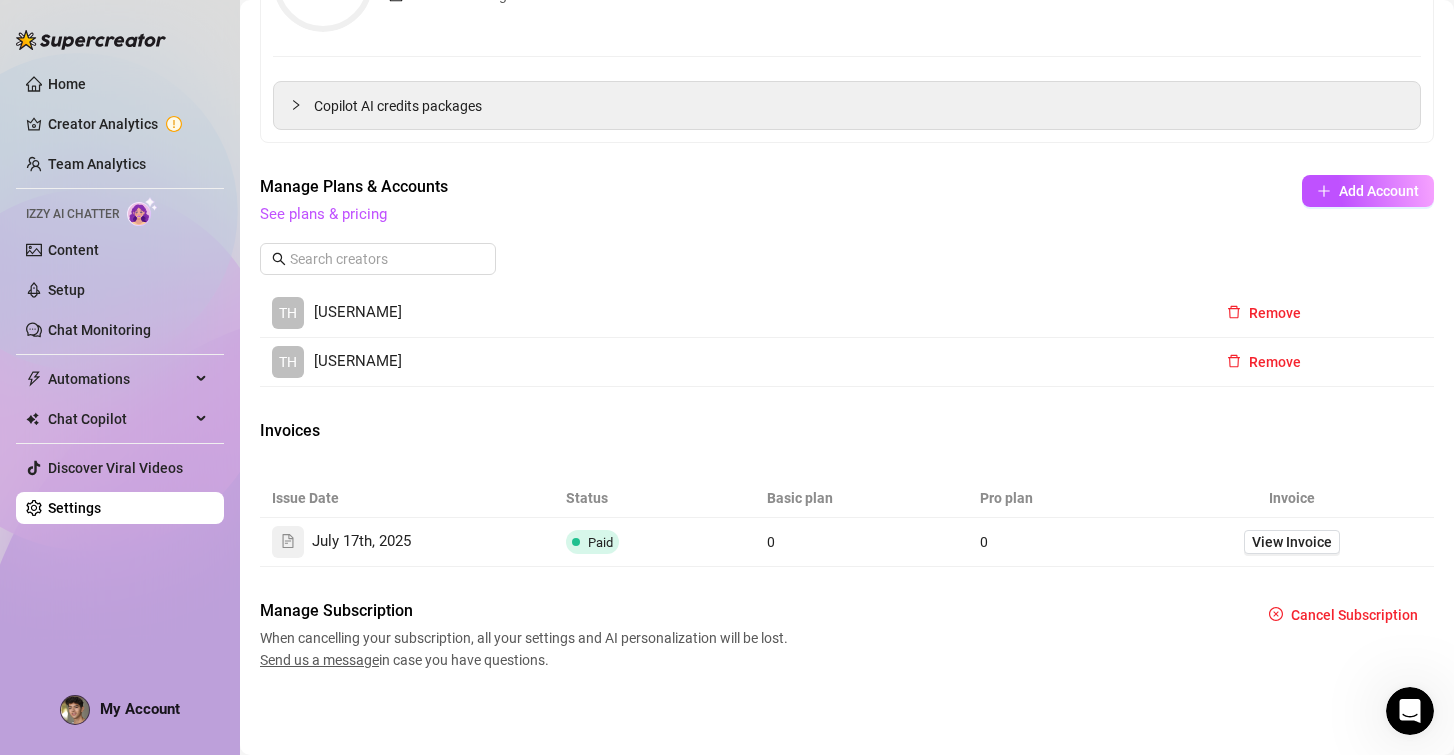click at bounding box center (925, 313) 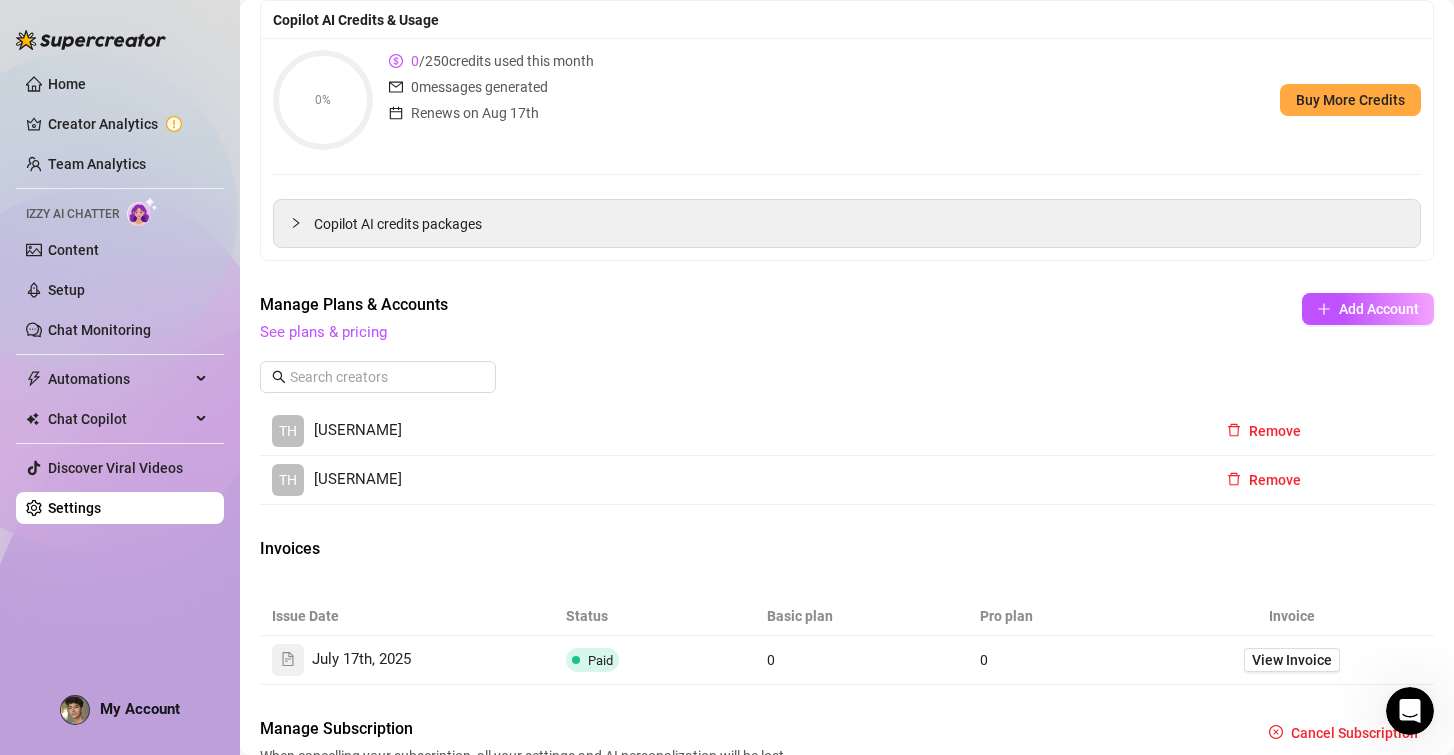 scroll, scrollTop: 0, scrollLeft: 0, axis: both 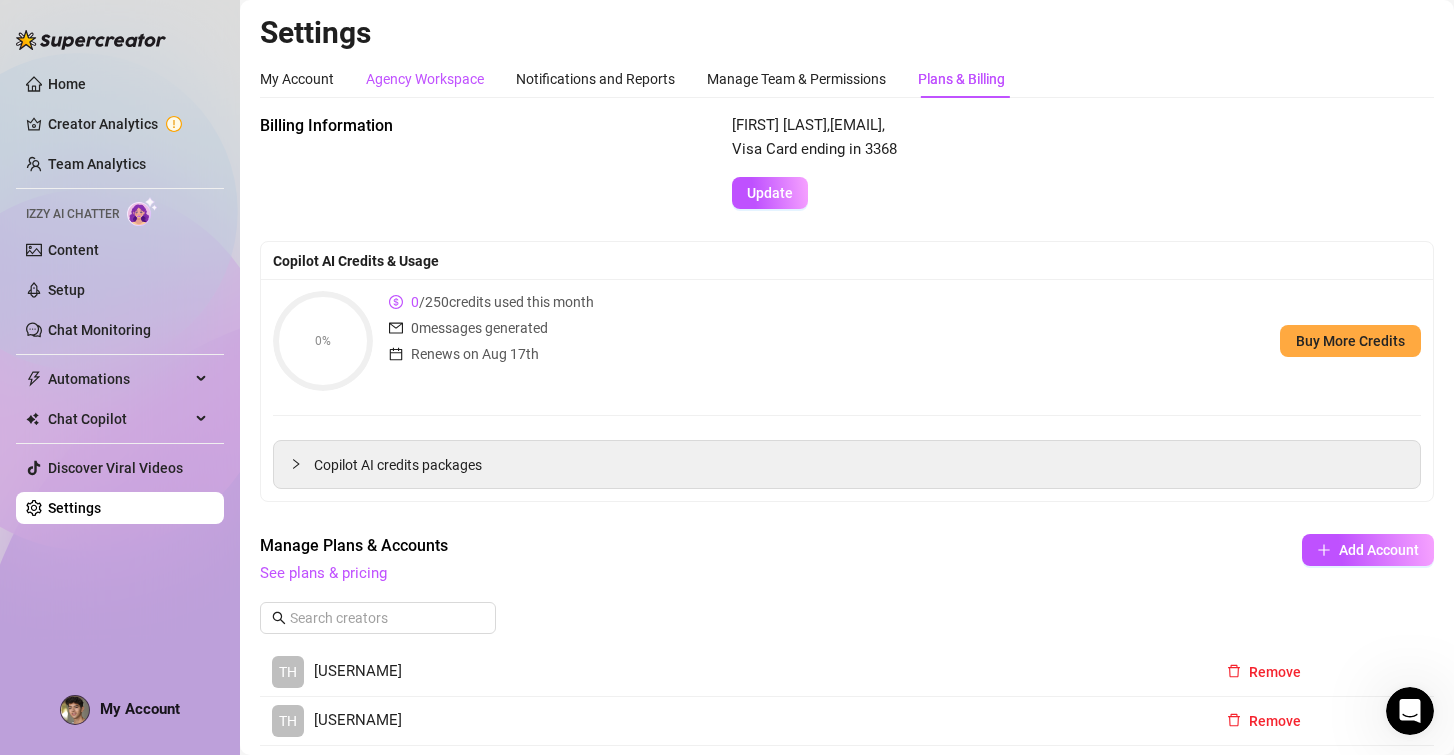 click on "Agency Workspace" at bounding box center [425, 79] 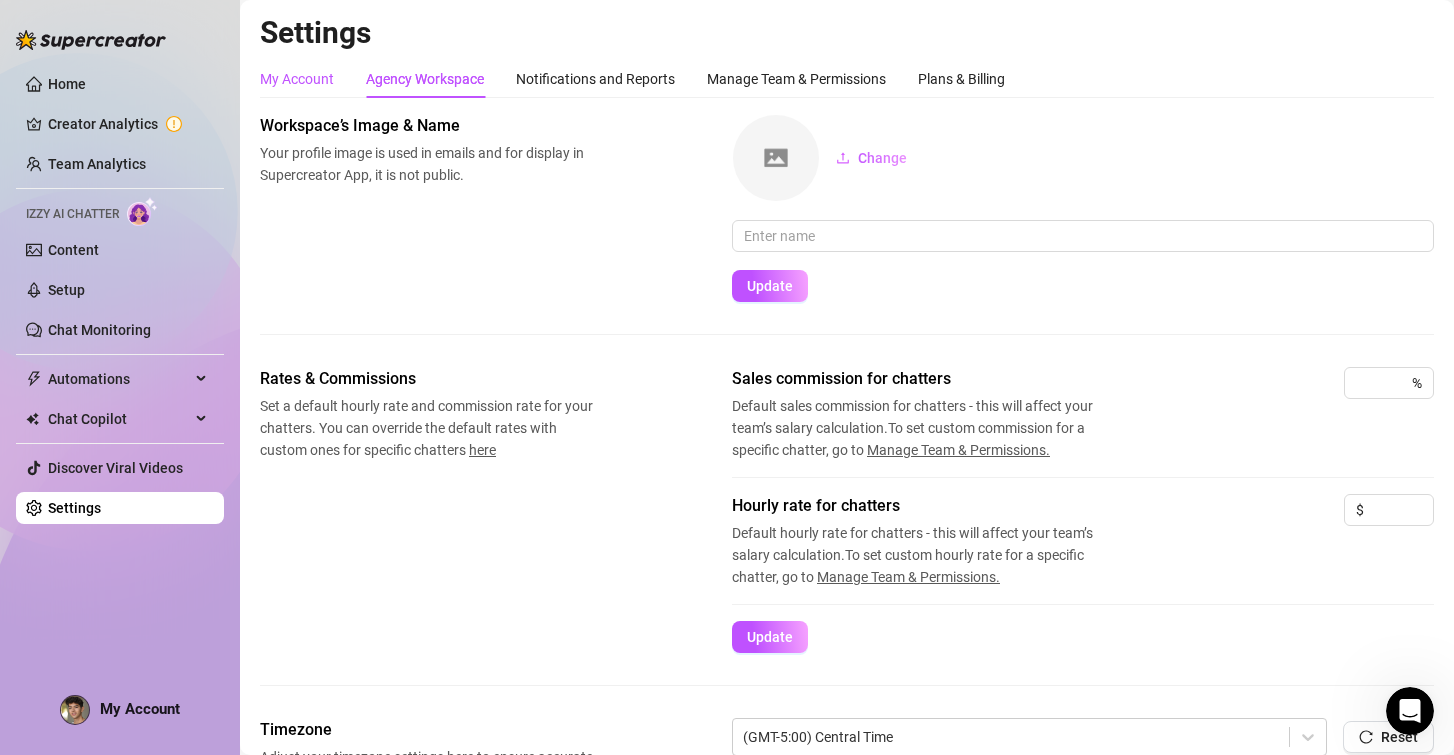 click on "My Account" at bounding box center (297, 79) 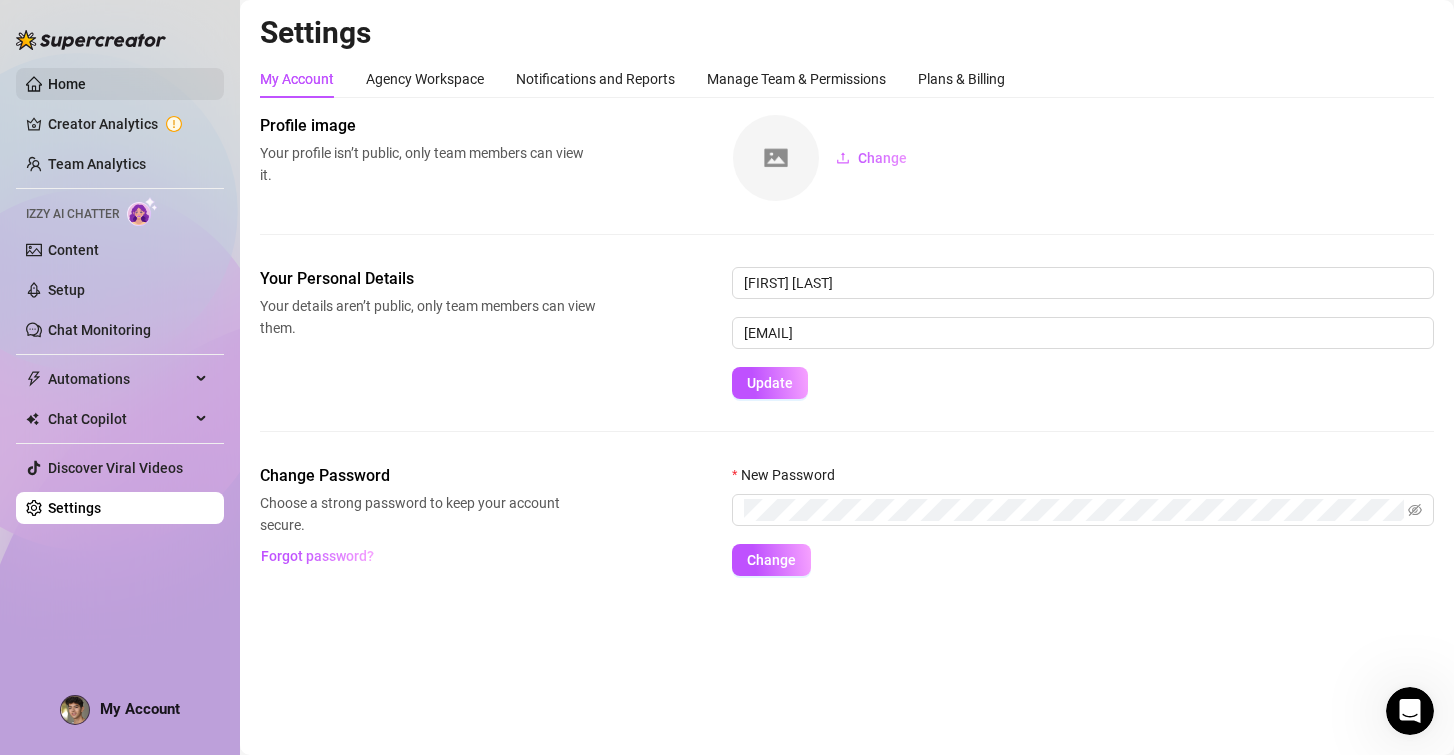 click on "Home" at bounding box center (67, 84) 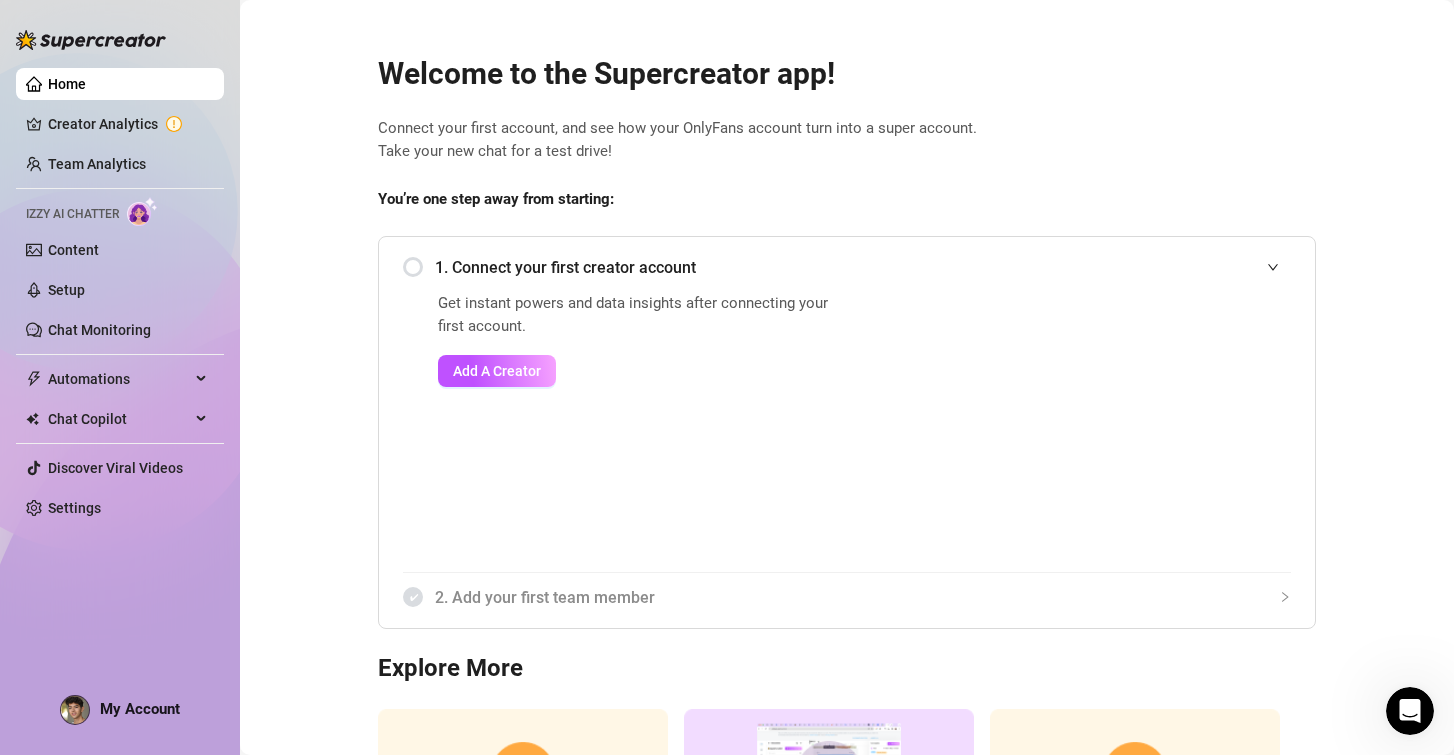scroll, scrollTop: 225, scrollLeft: 0, axis: vertical 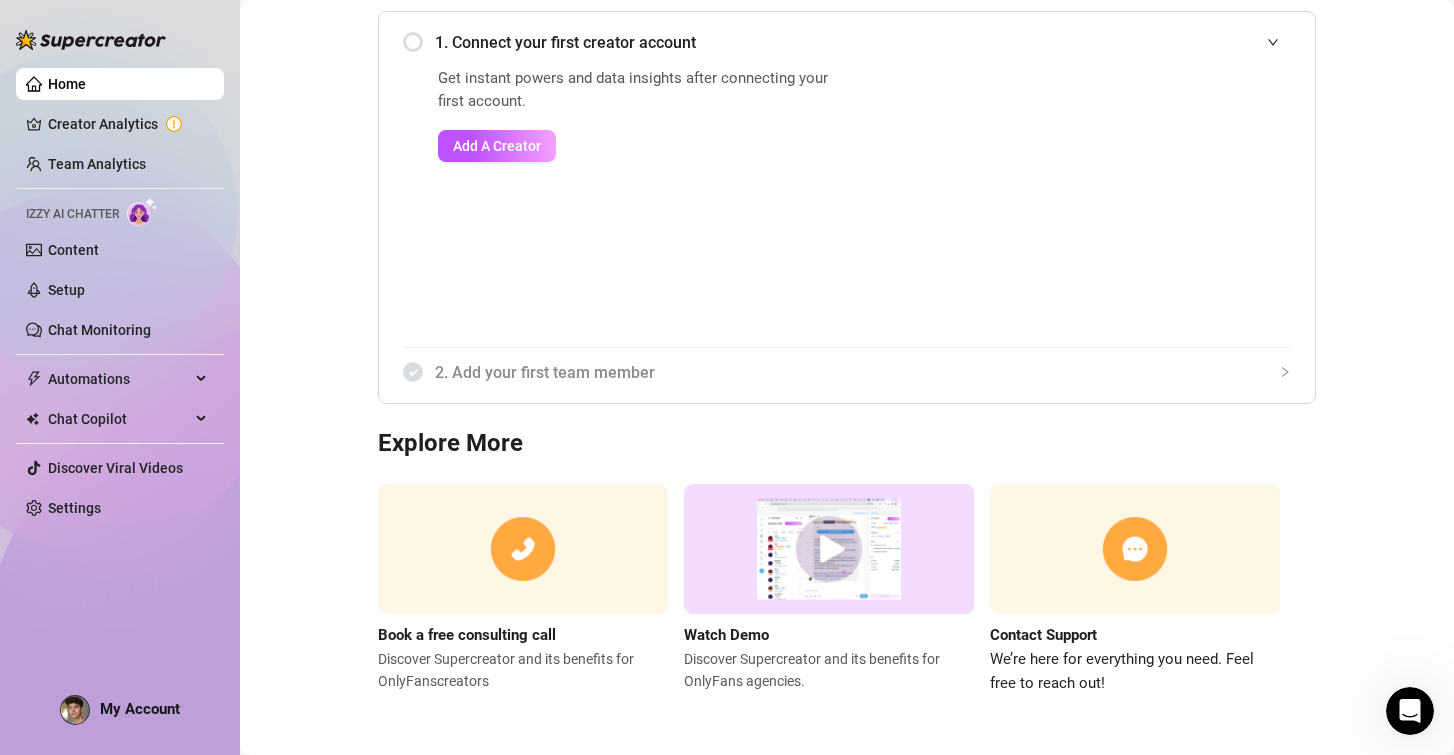 click at bounding box center (1135, 549) 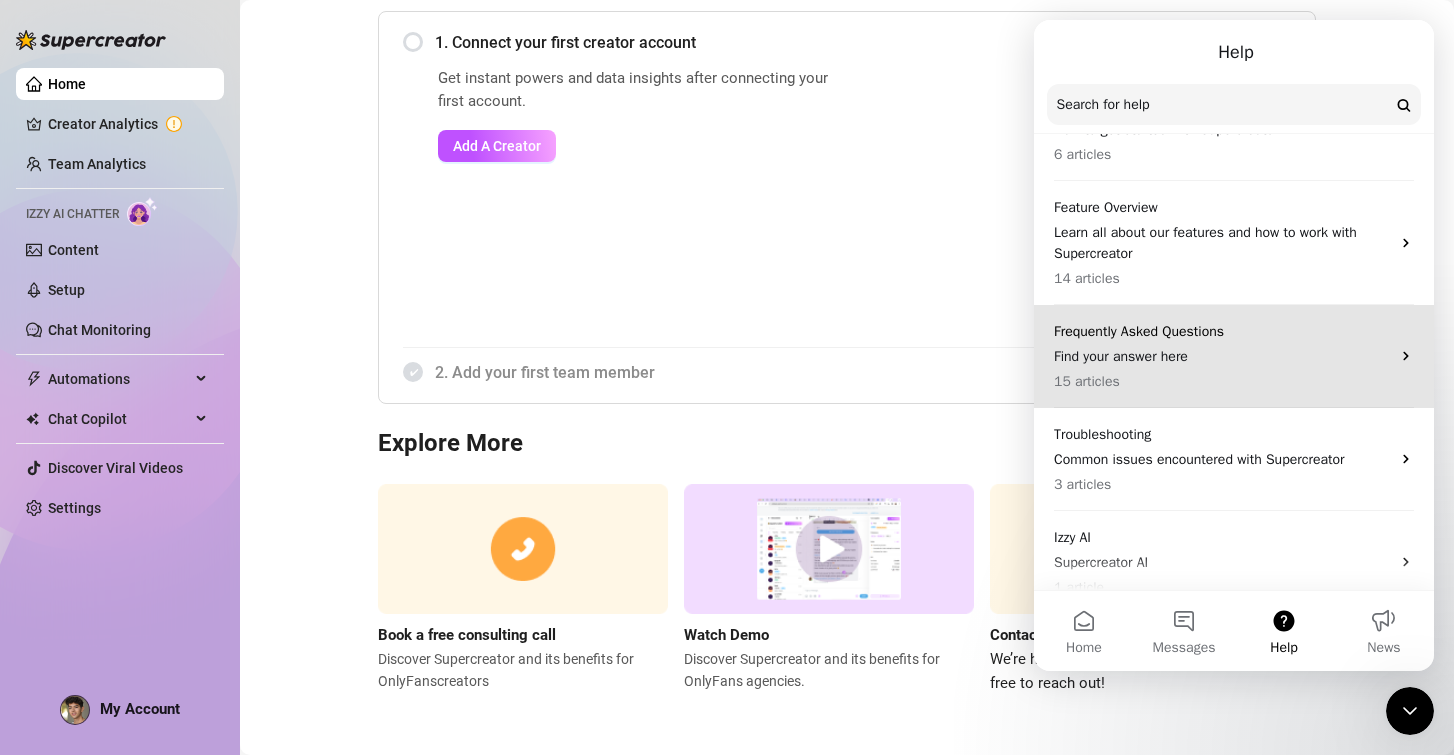 scroll, scrollTop: 113, scrollLeft: 0, axis: vertical 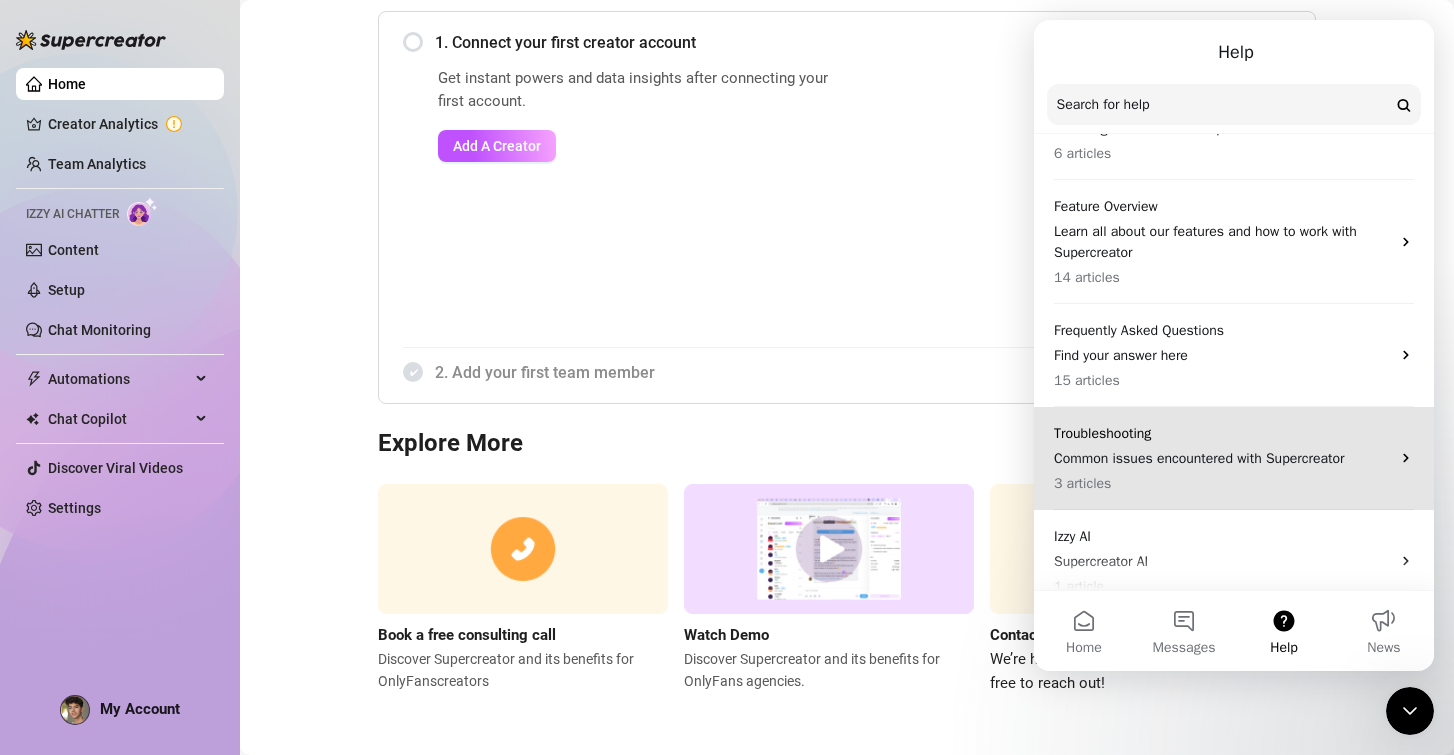 click on "Common issues encountered with Supercreator" at bounding box center [1222, 458] 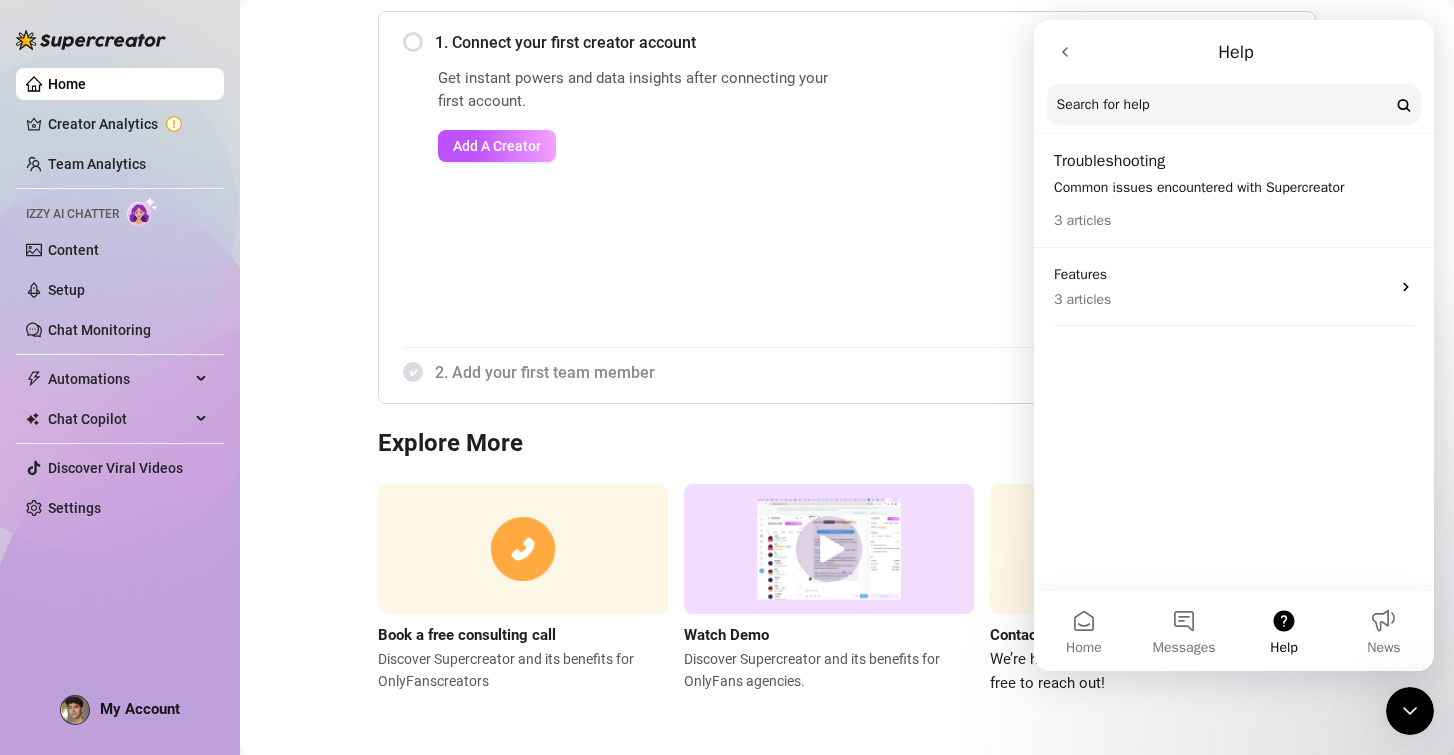 click on "Common issues encountered with Supercreator" at bounding box center [1234, 187] 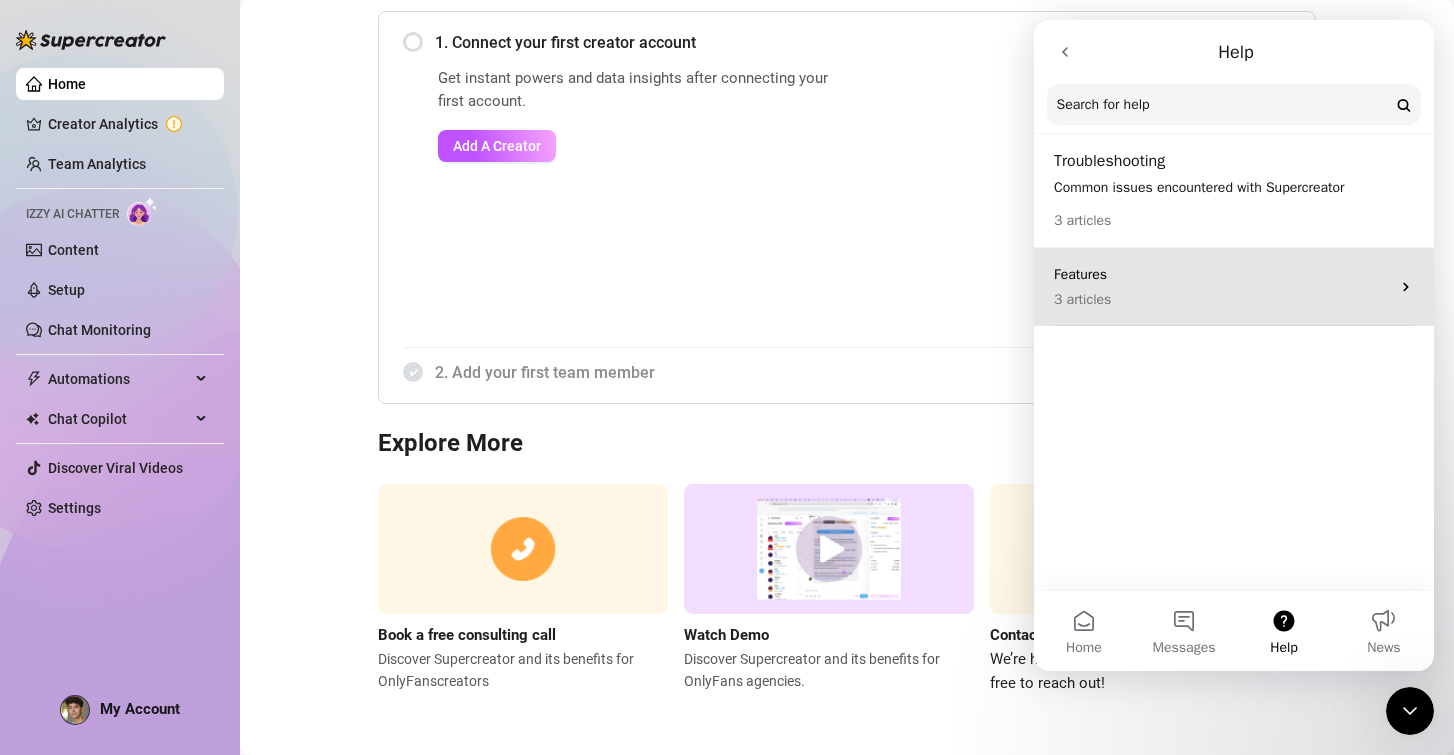 click on "Features" at bounding box center [1222, 274] 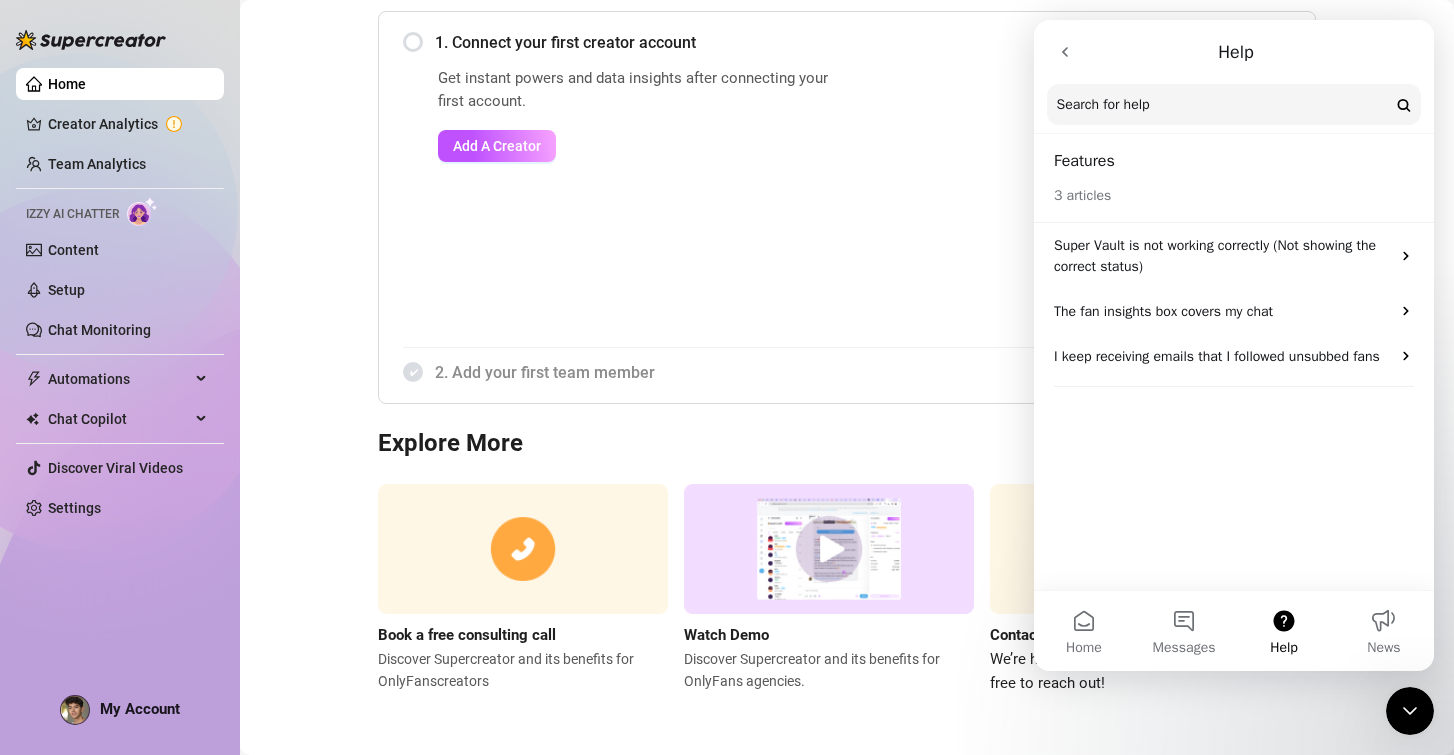 click on "Welcome to the Supercreator app! Connect your first account, and see how your OnlyFans account turn into a super account. Take your new chat for a test drive! You’re one step away from starting: 1. Connect your first creator account Get instant powers and data insights after connecting your first account. Add A Creator 2. Add your first team member Explore More Book a free consulting call Discover Supercreator and its benefits for OnlyFans creators Watch Demo Discover Supercreator and its benefits for OnlyFans agencies. Contact Support We’re here for everything you need. Feel free to reach out!" at bounding box center (847, 265) 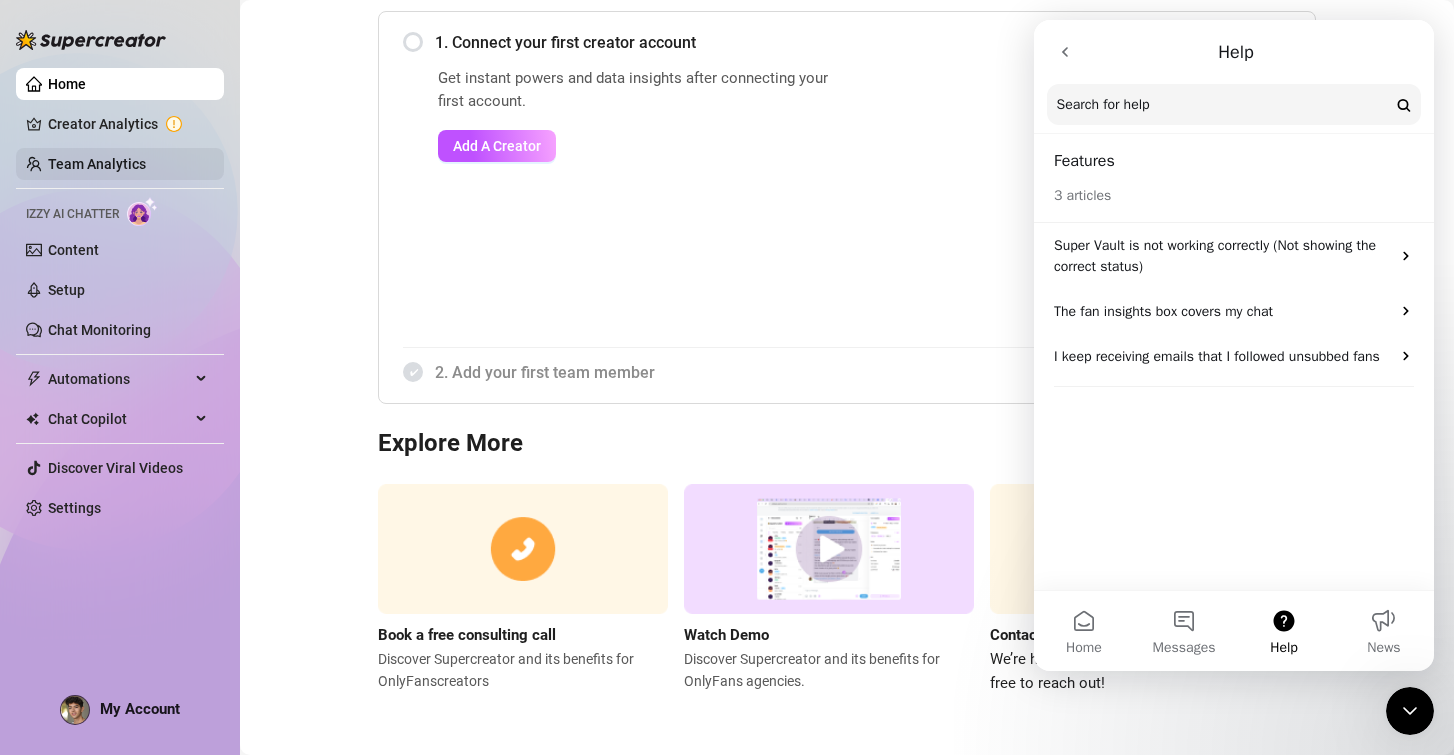 click on "Team Analytics" at bounding box center [97, 164] 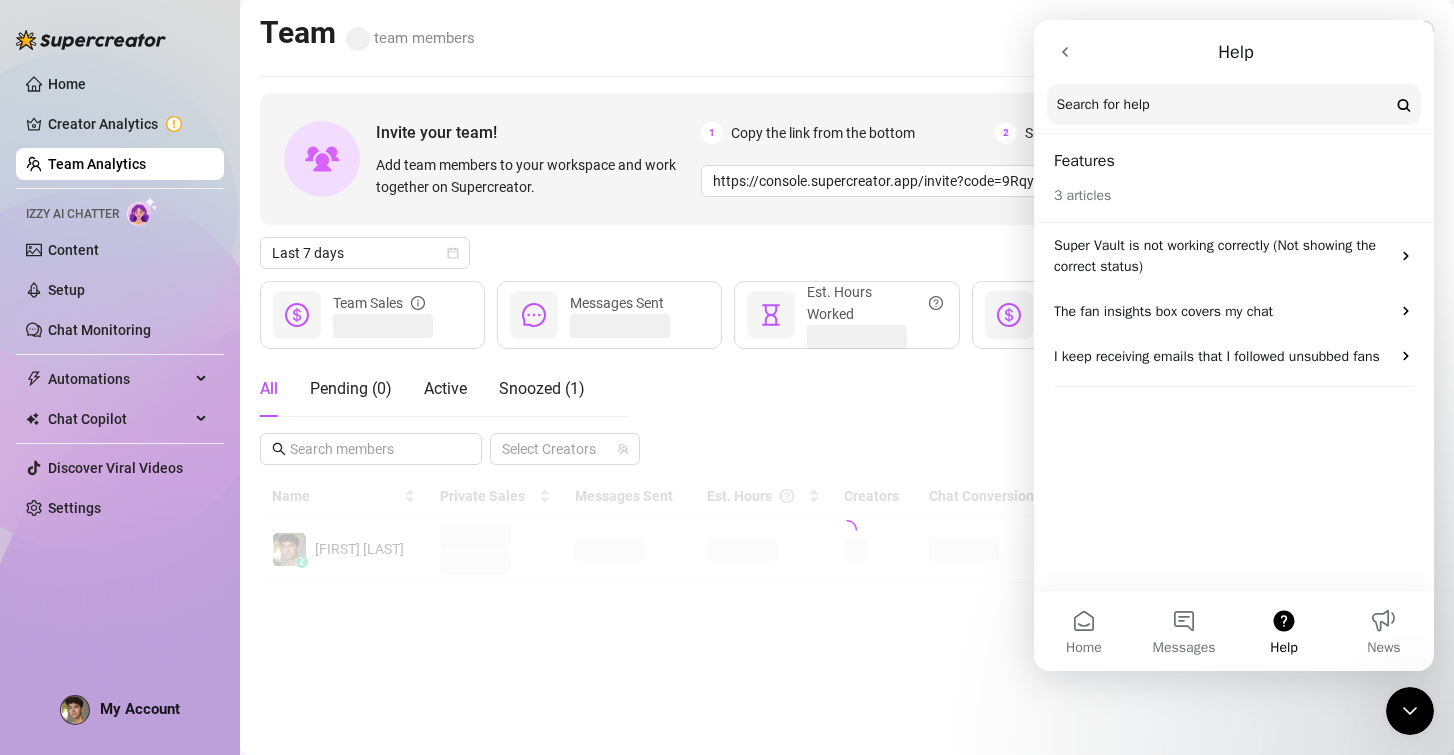 scroll, scrollTop: 0, scrollLeft: 0, axis: both 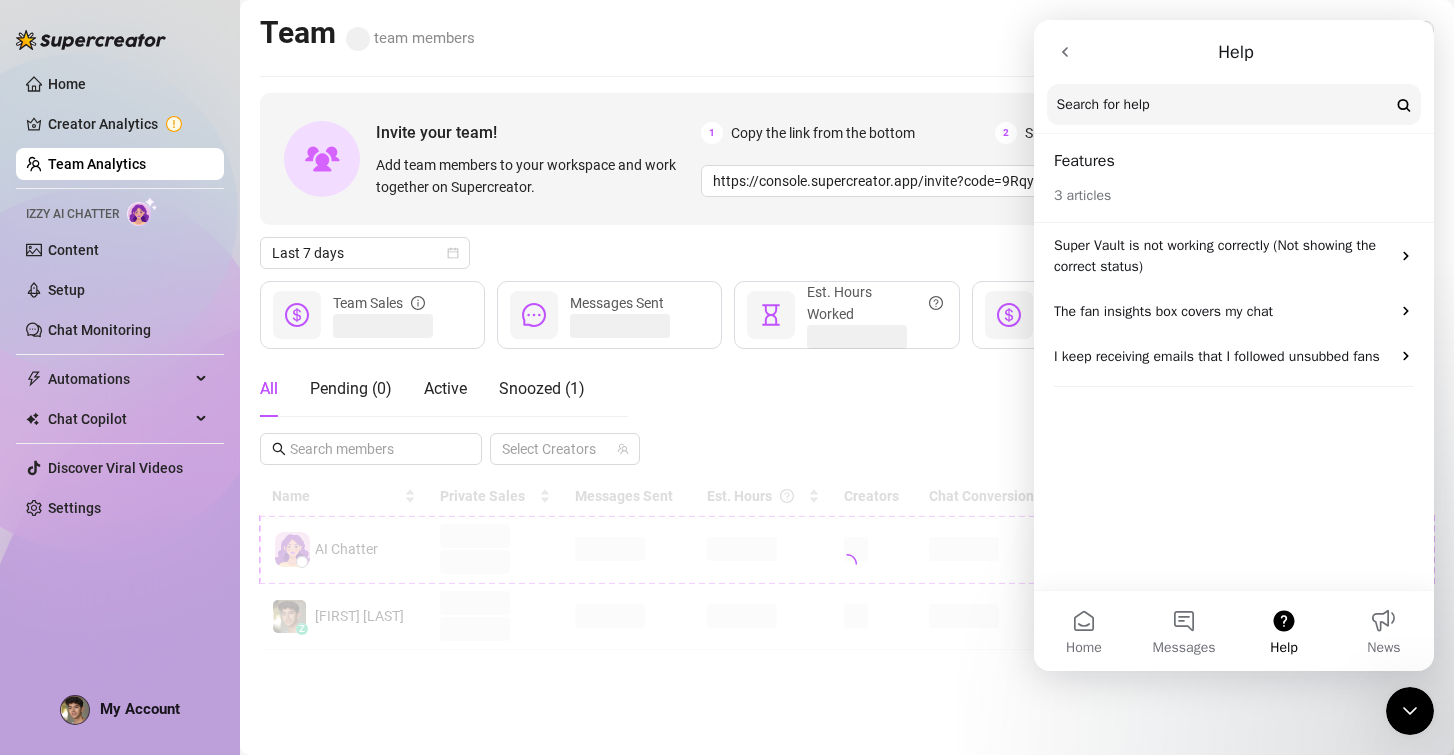 click at bounding box center (1065, 52) 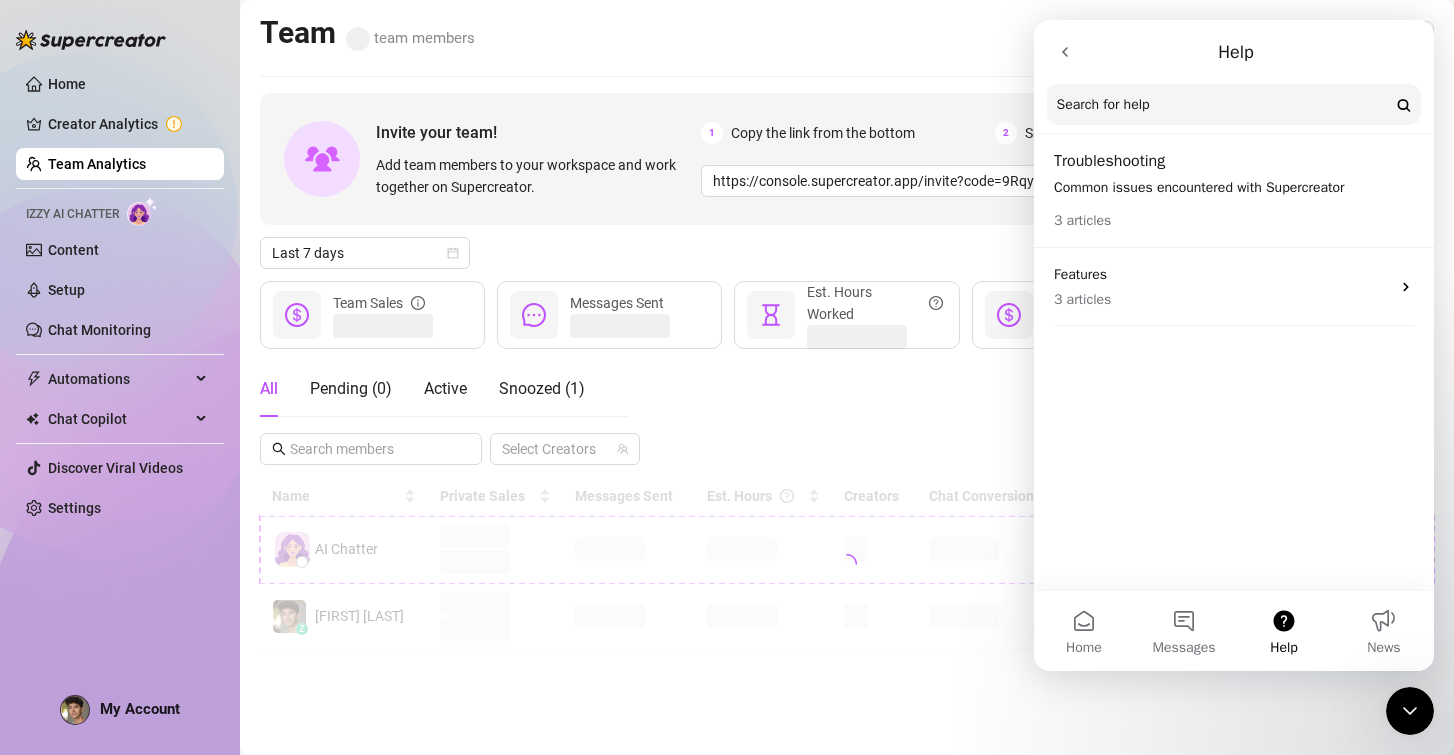 click at bounding box center (1065, 52) 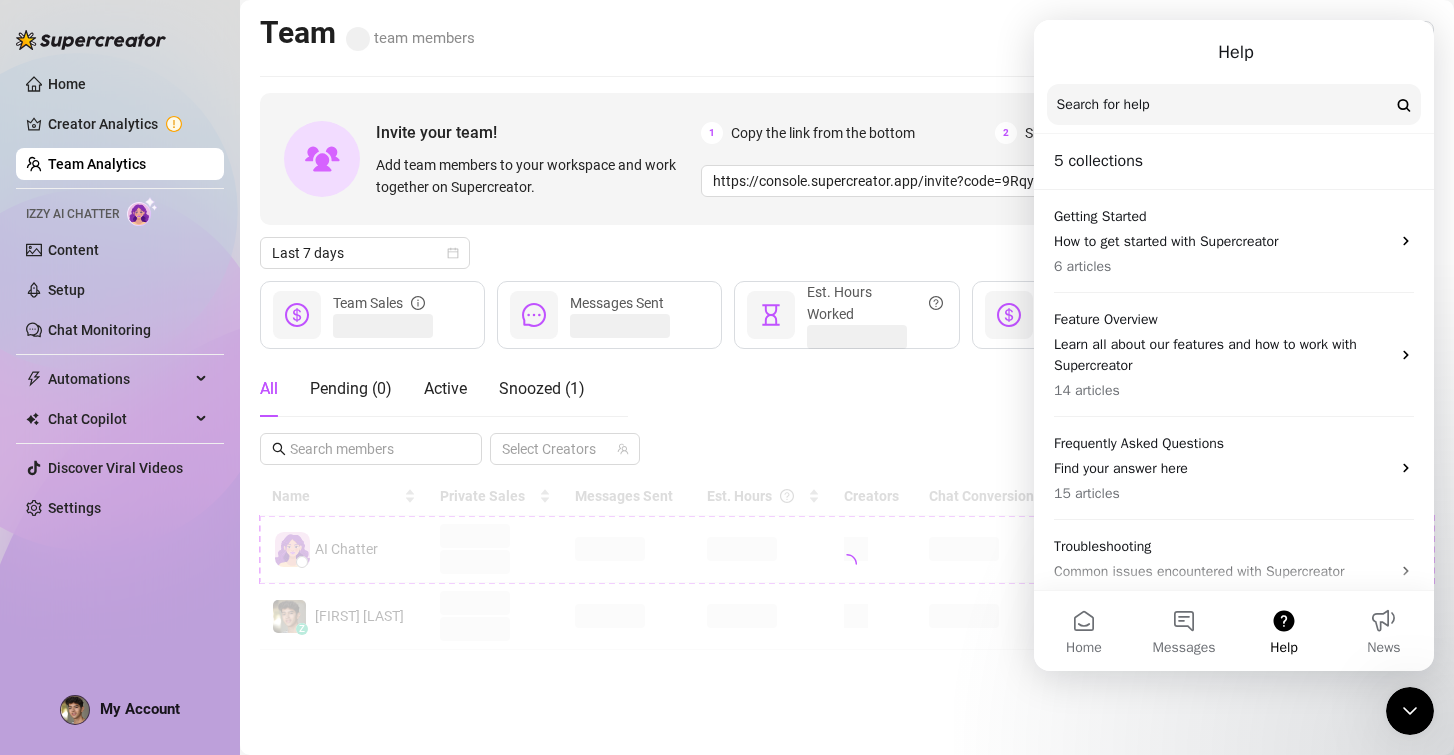 click at bounding box center (1410, 711) 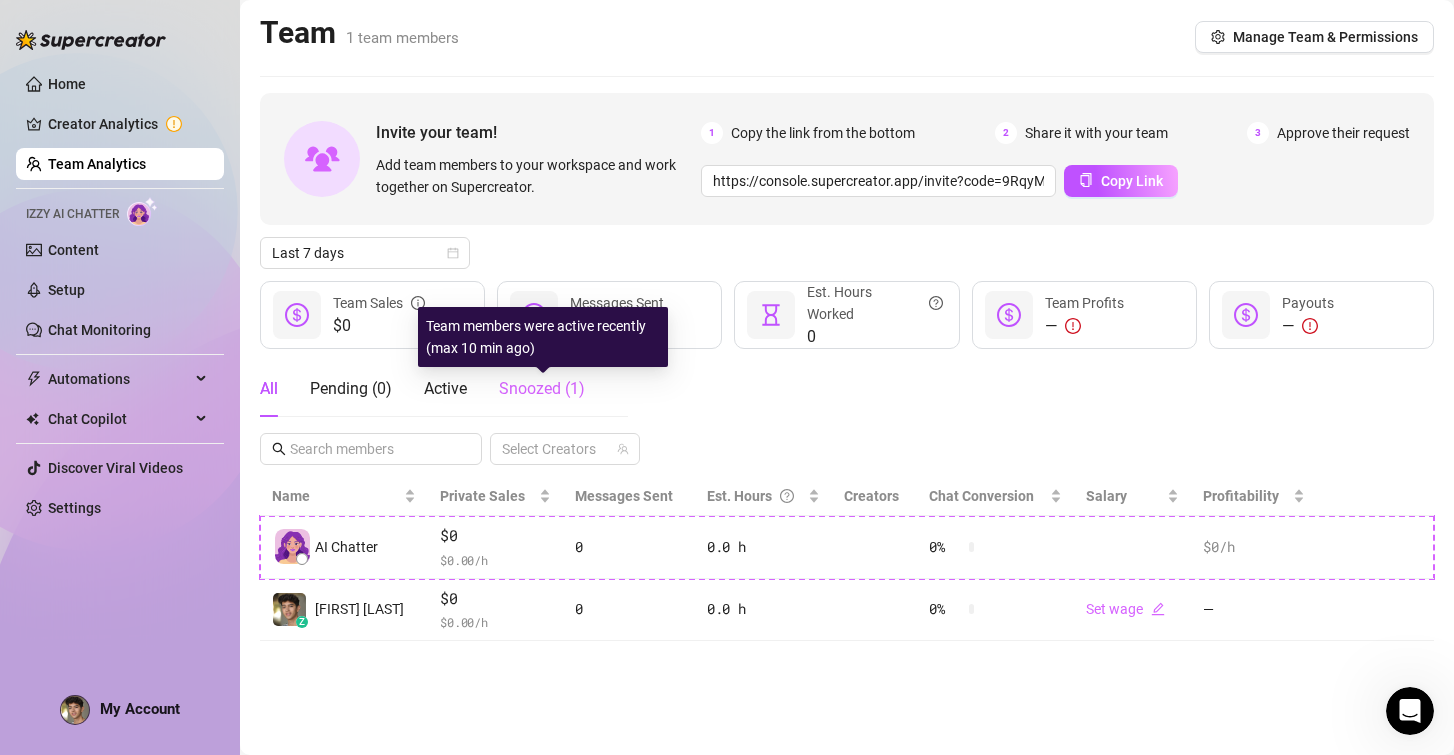 click on "Snoozed ( 1 )" at bounding box center (542, 388) 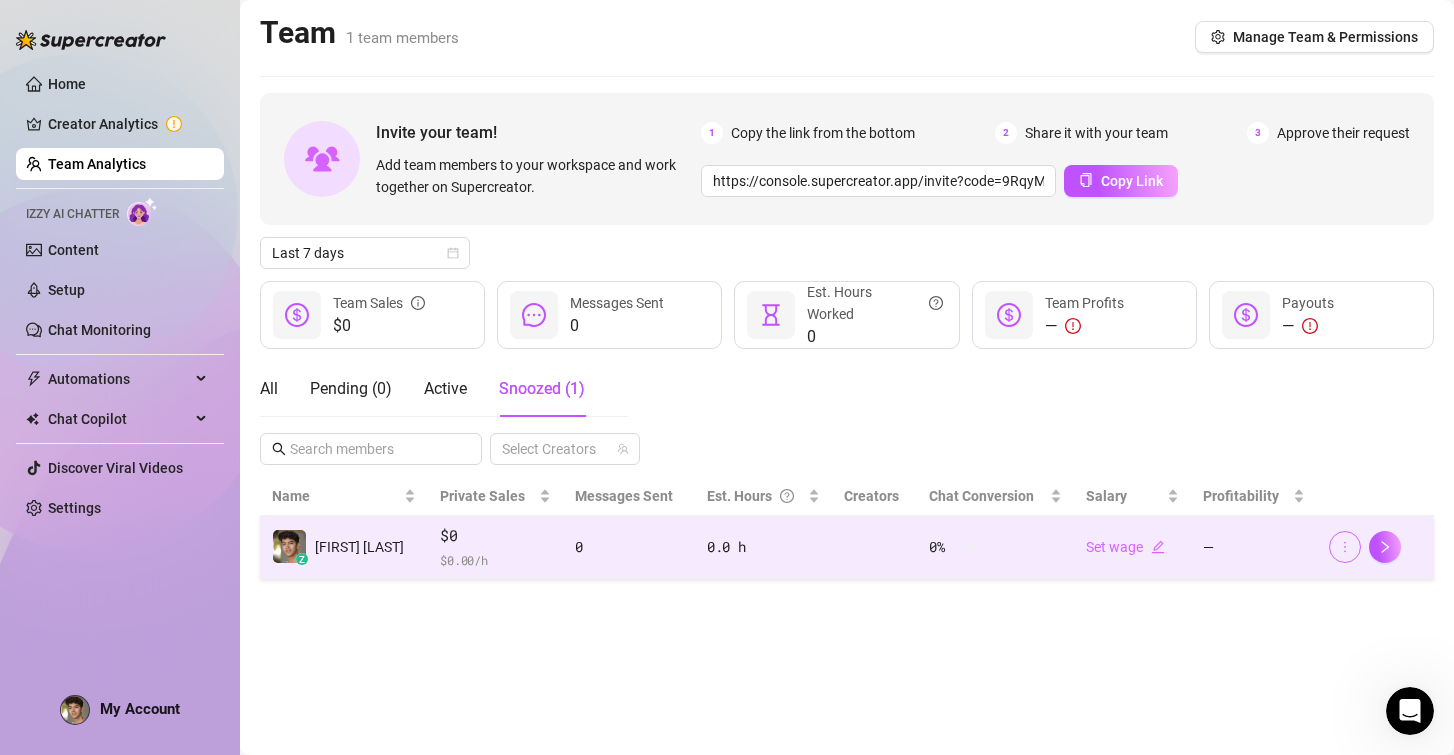 click 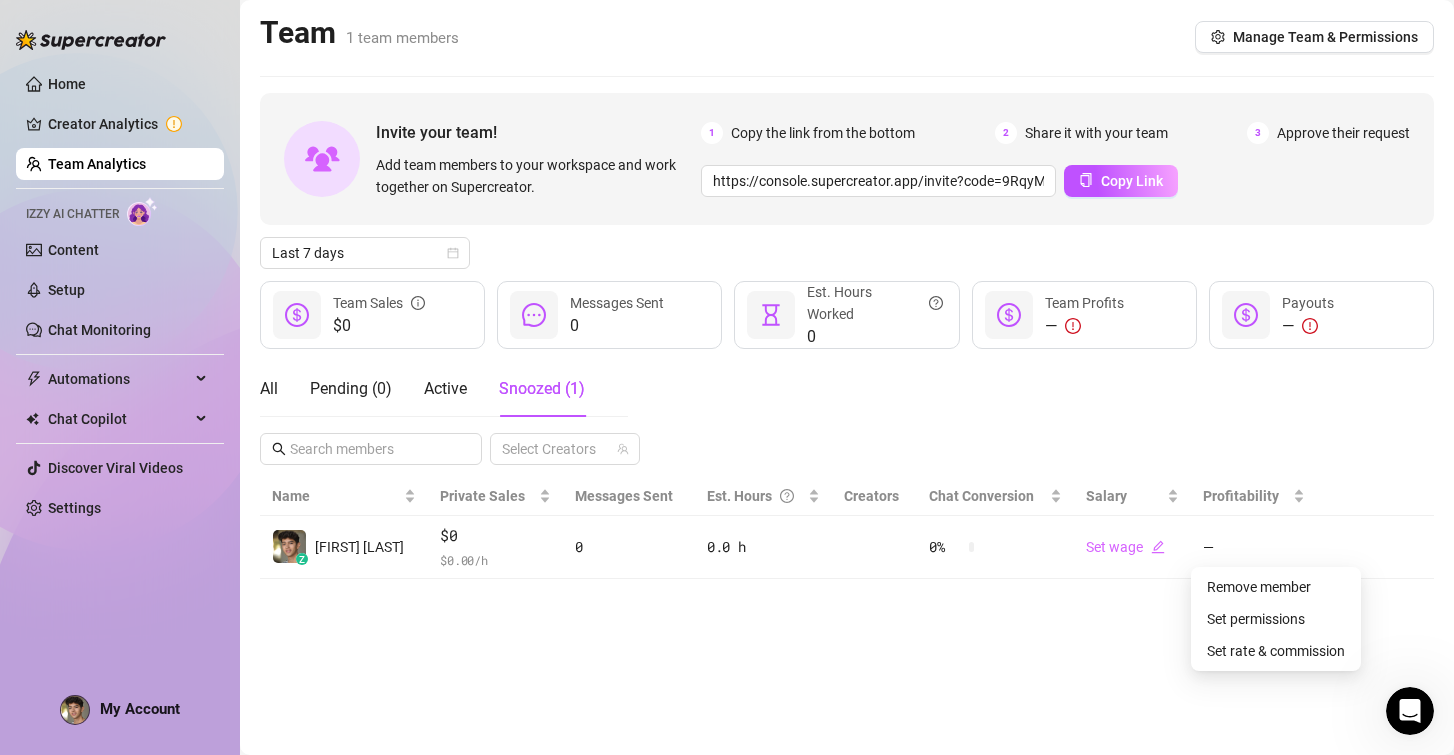 click on "Team 1 team members Manage Team & Permissions Invite your team! Add team members to your workspace and work together on Supercreator. 1 Copy the link from the bottom 2 Share it with your team 3 Approve their request https://console.supercreator.app/invite?code=9RqyMs8AmRWcEOAWLm9NCz9M0km2&workspace=[USERNAME] Copy Link Last 7 days $0 Team Sales 0 Messages Sent 0 Est. Hours Worked — Team Profits — Payouts All Pending ( 0 ) Active Snoozed ( 1 ) Select Creators Name Private Sales Messages Sent Est. Hours Creators Chat Conversion Salary Profitability z [USERNAME] $0 $ 0.00 /h 0 0.0 h 0 % Set wage —" at bounding box center [847, 377] 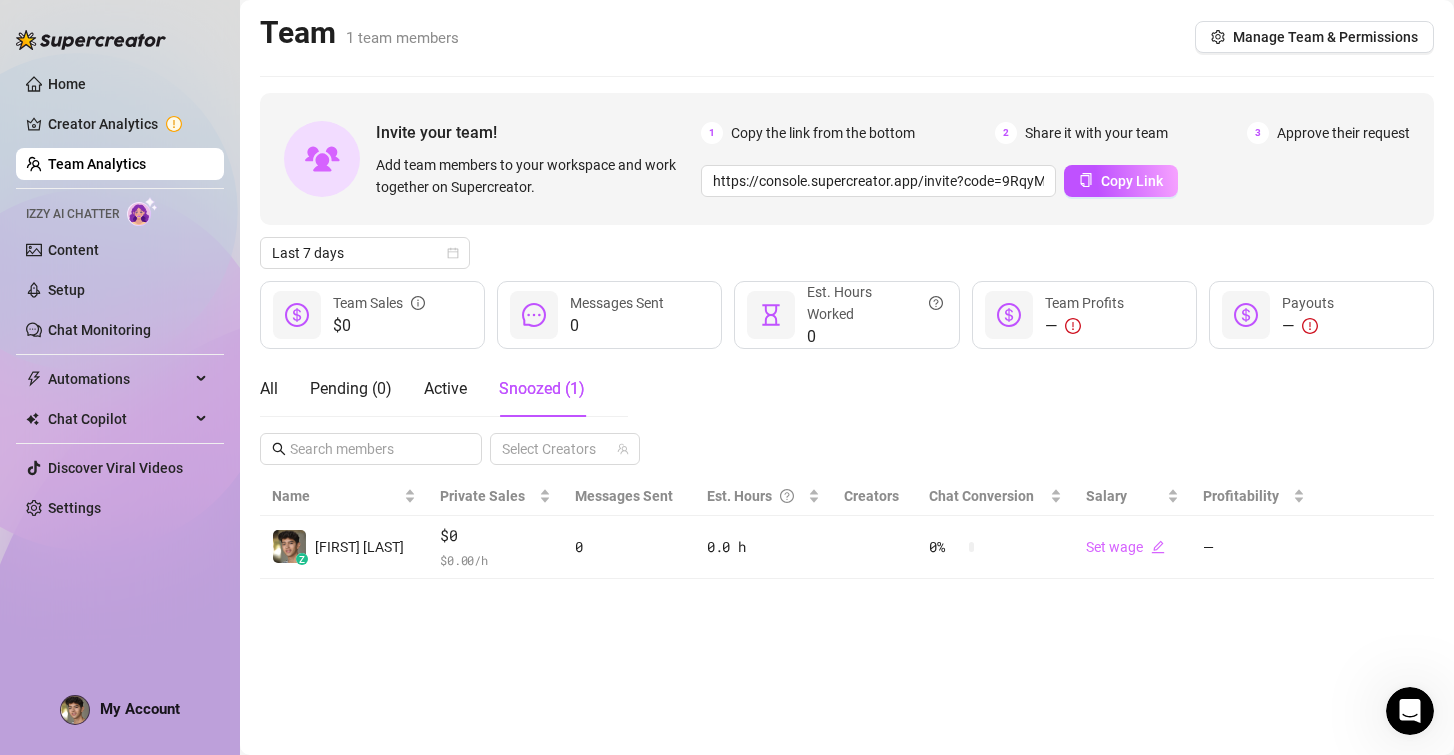 click on "Snoozed ( 1 )" at bounding box center [542, 388] 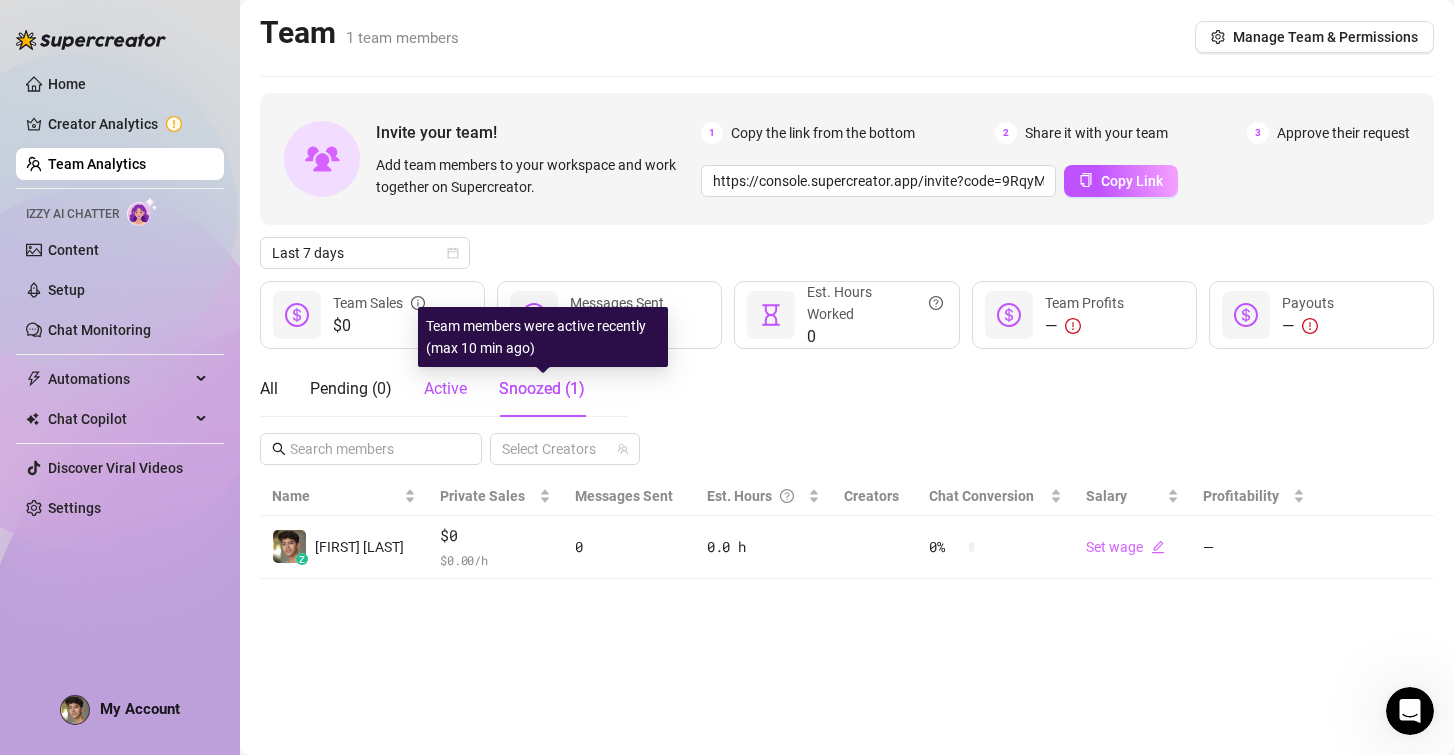 click on "Active" at bounding box center [445, 388] 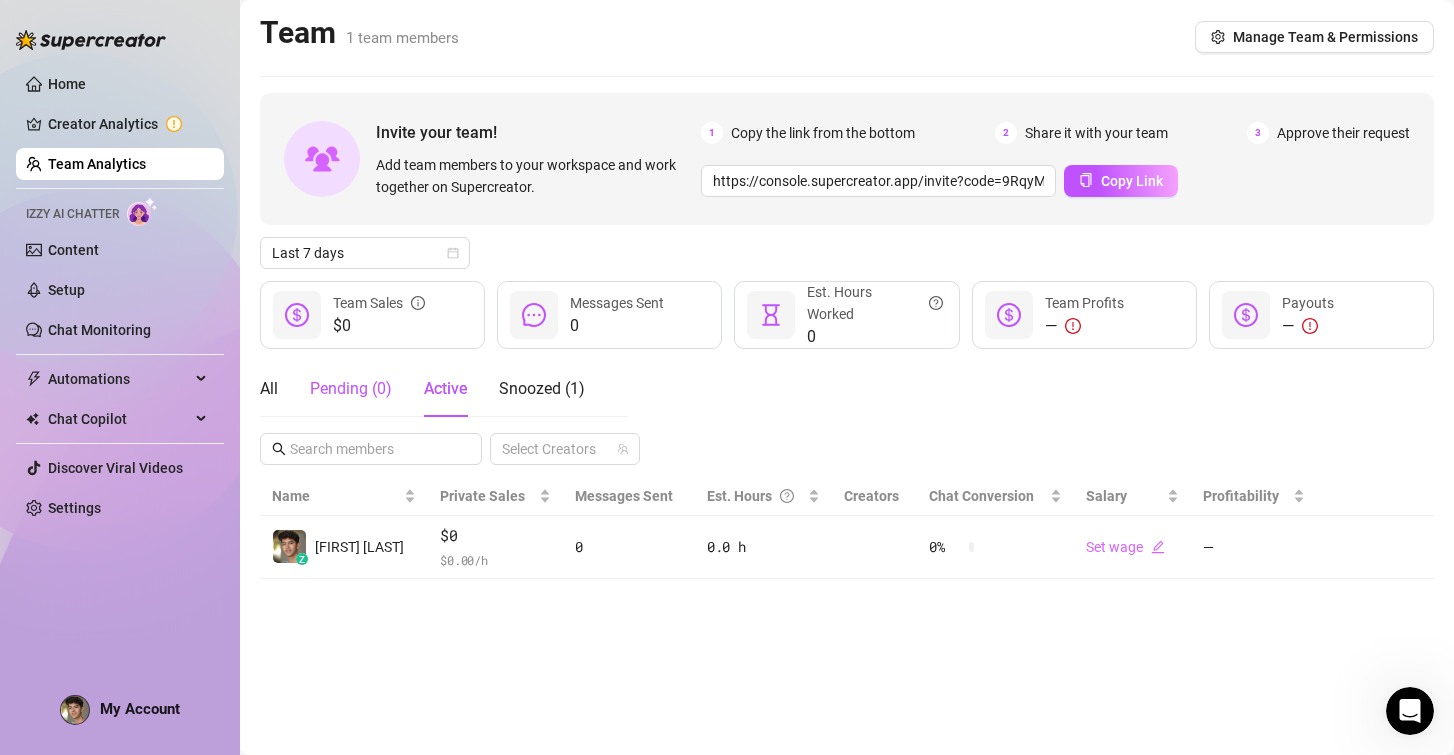 click on "Pending ( 0 )" at bounding box center (351, 389) 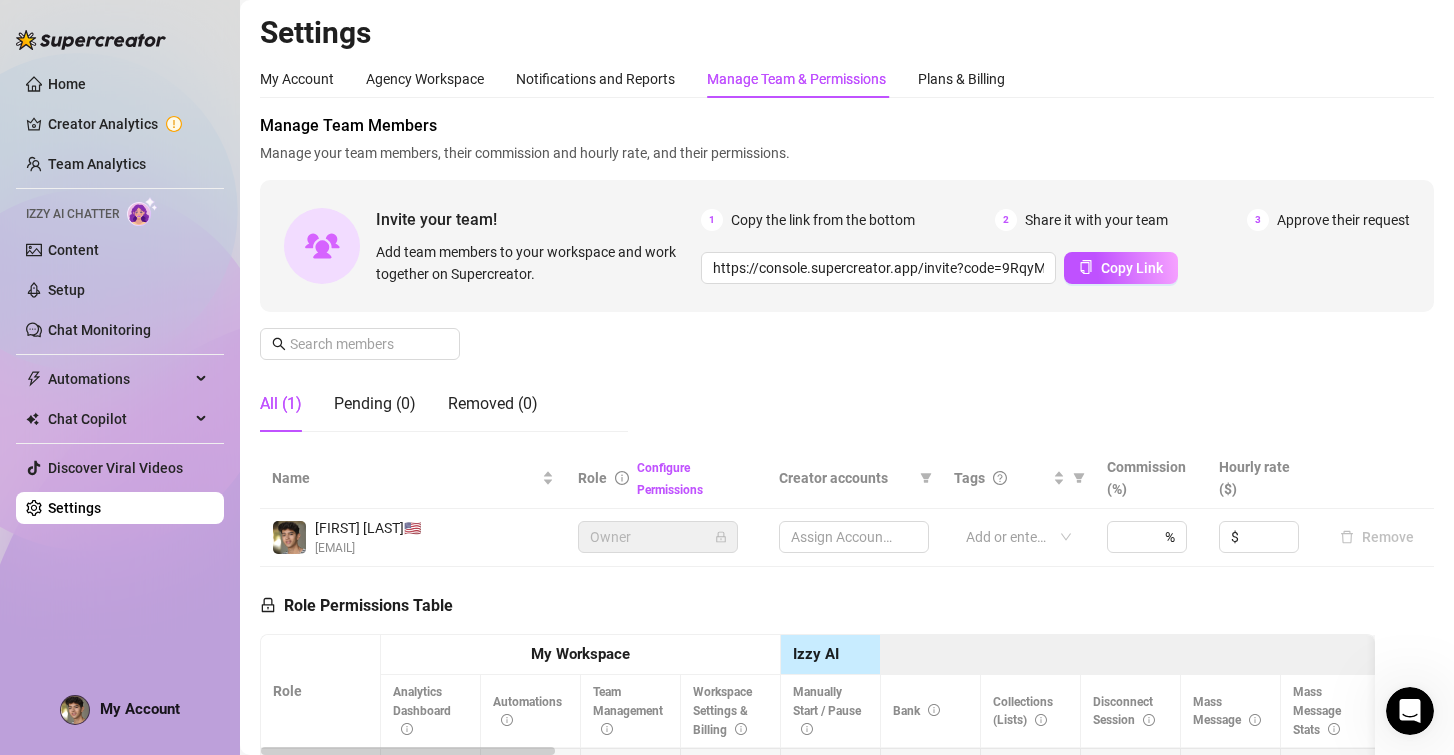 scroll, scrollTop: 199, scrollLeft: 0, axis: vertical 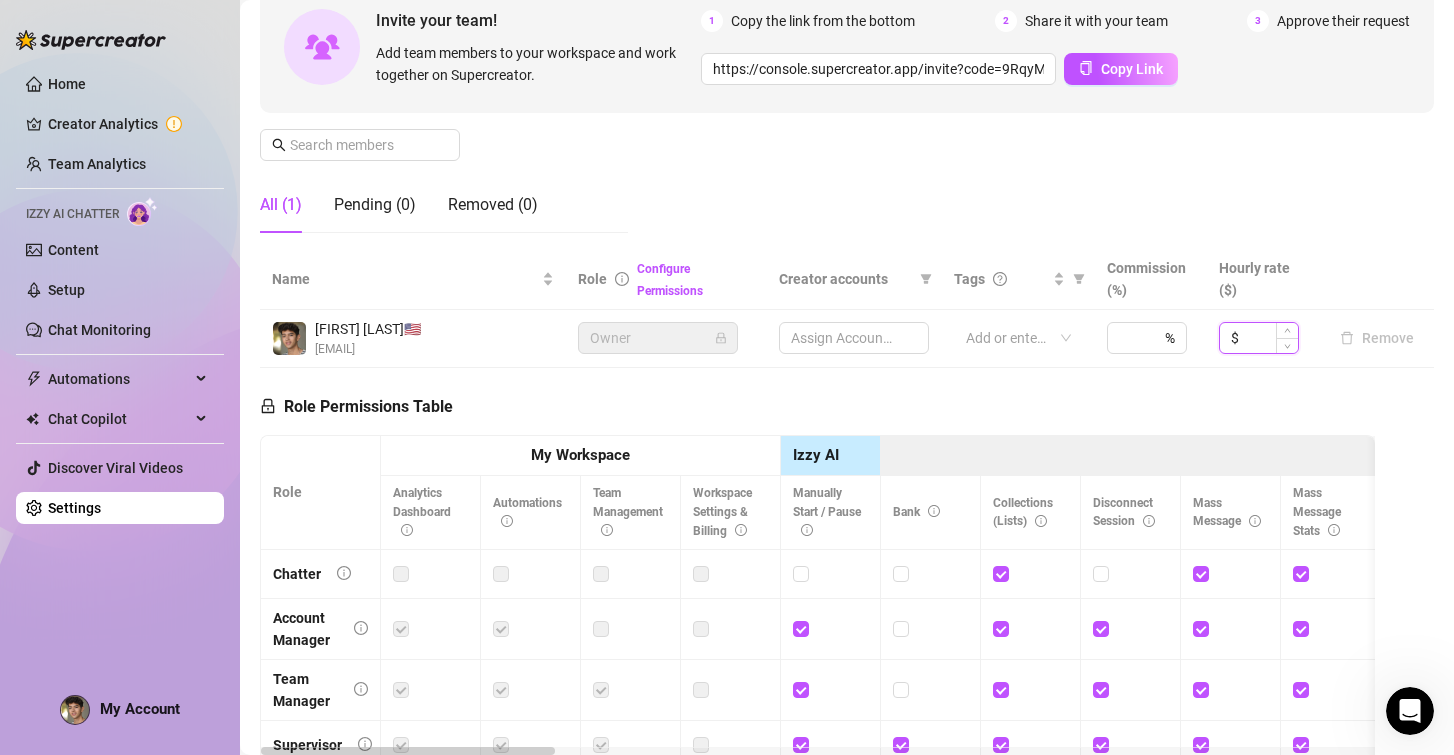 click at bounding box center (1270, 338) 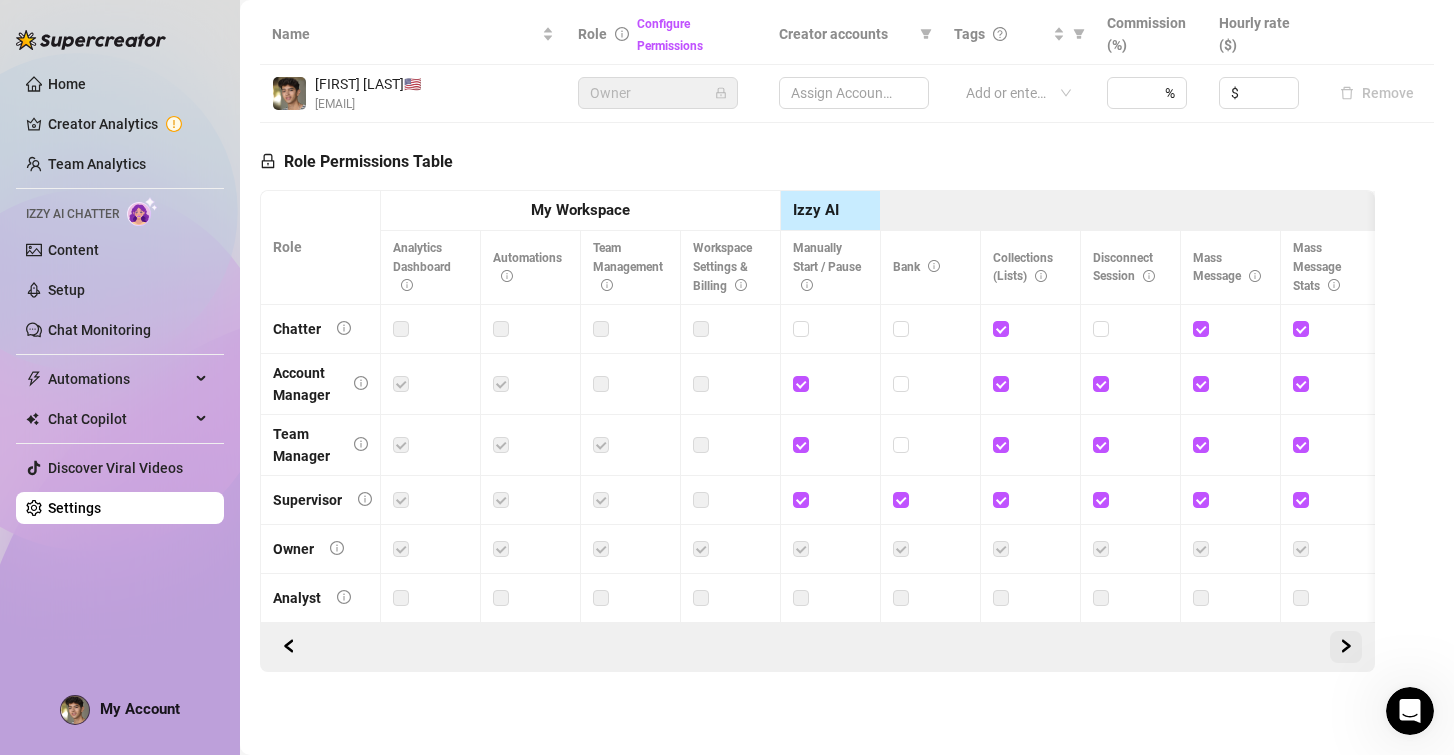 click 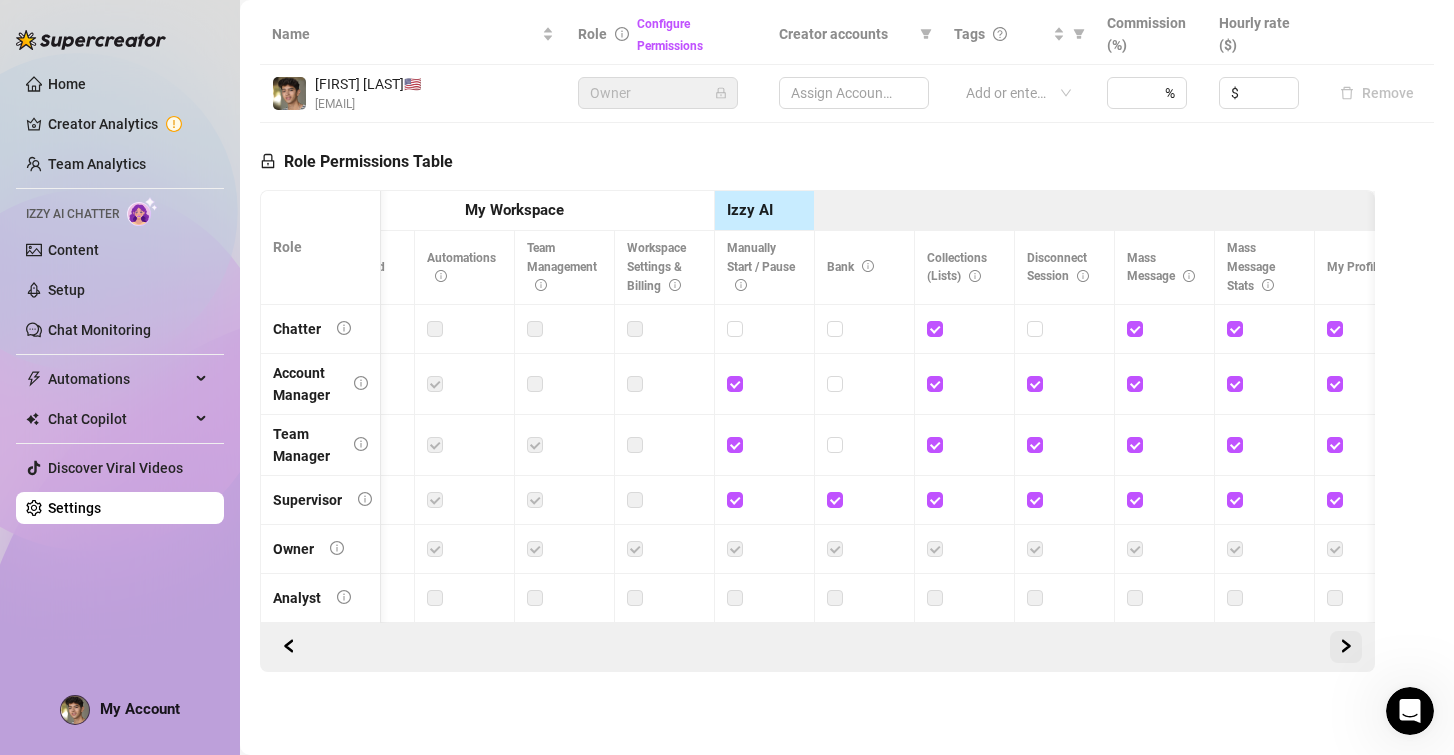 scroll, scrollTop: 0, scrollLeft: 300, axis: horizontal 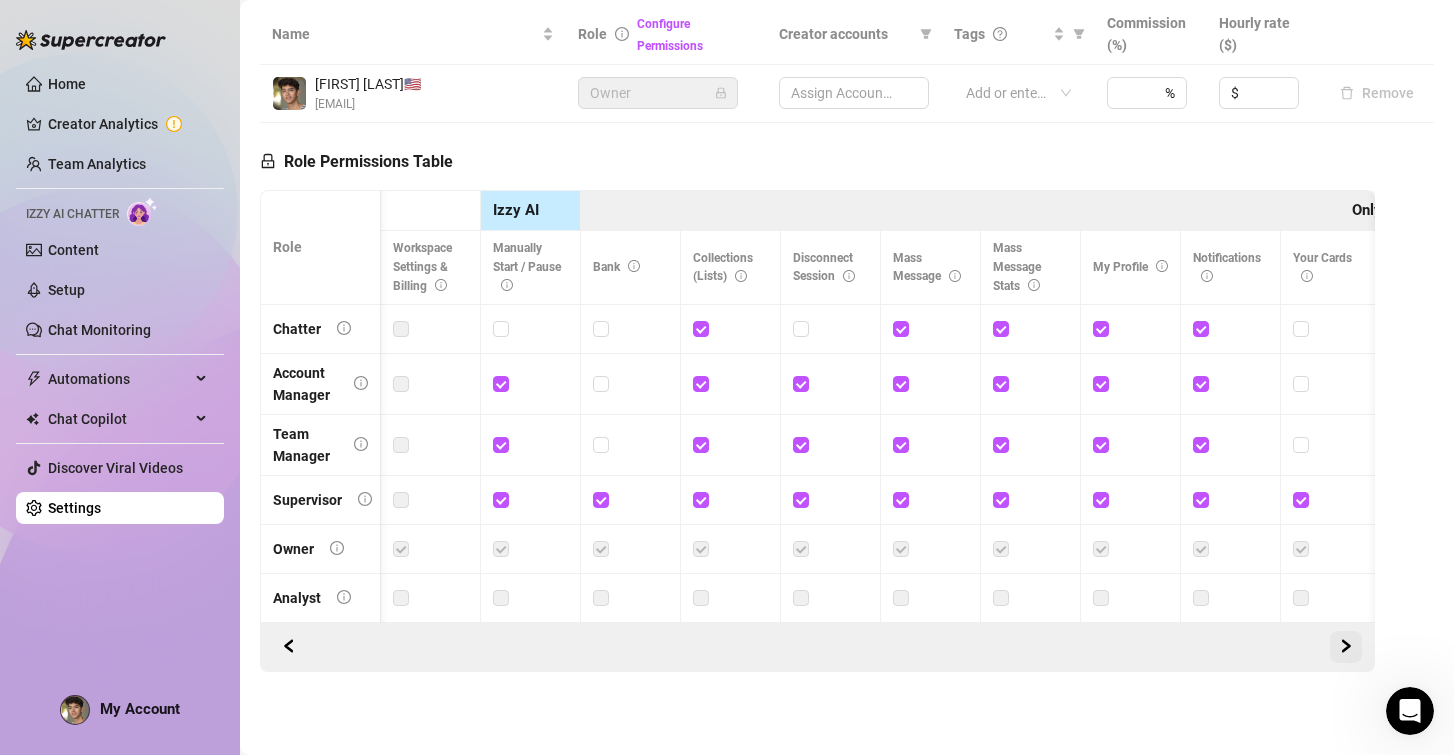 click 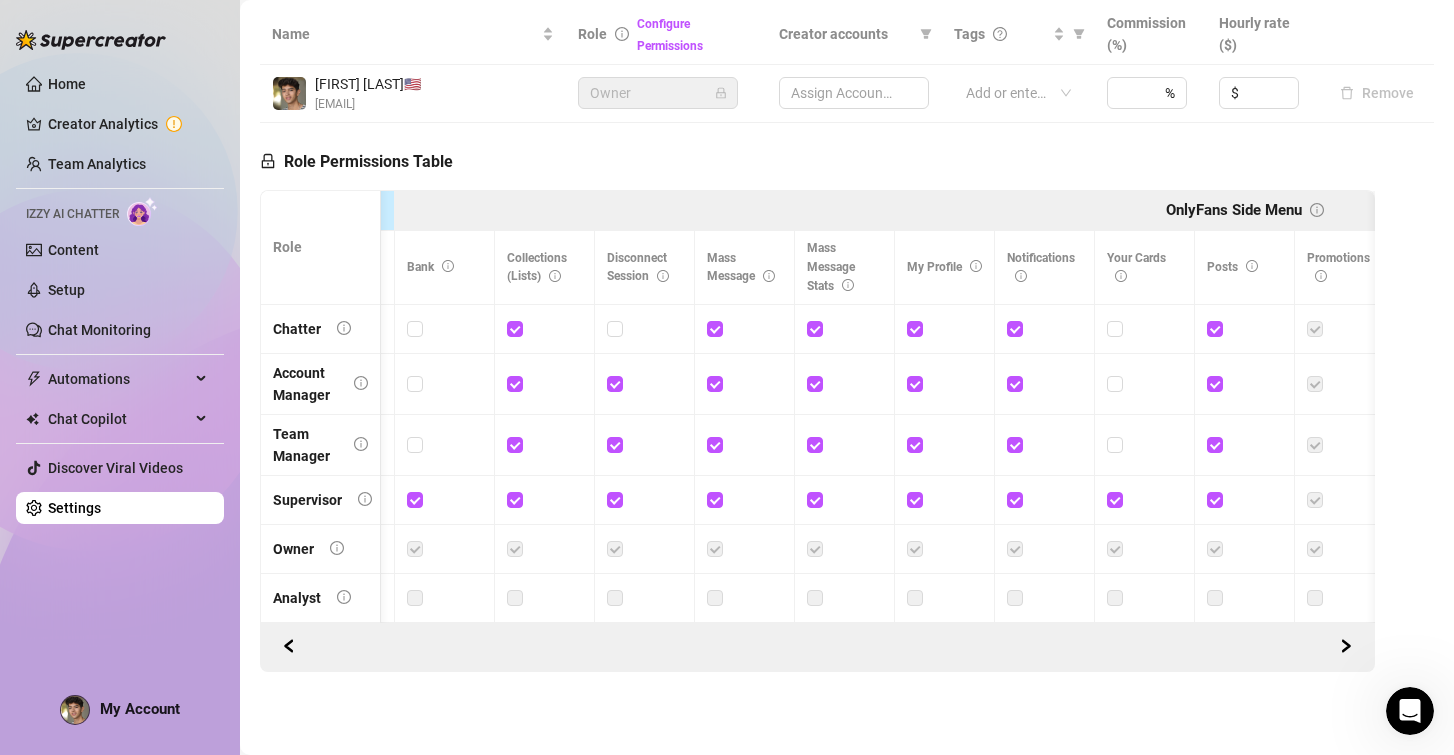 scroll, scrollTop: 0, scrollLeft: 556, axis: horizontal 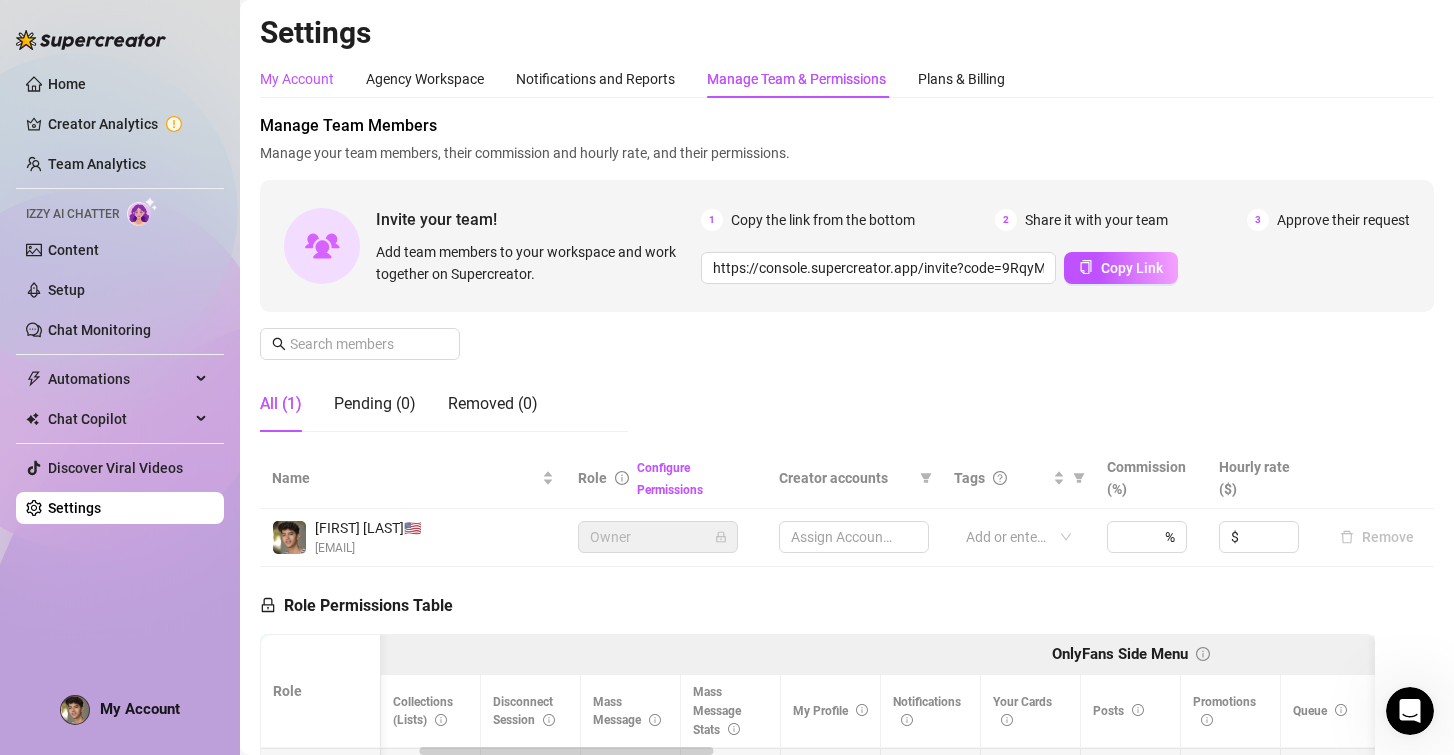 click on "My Account" at bounding box center [297, 79] 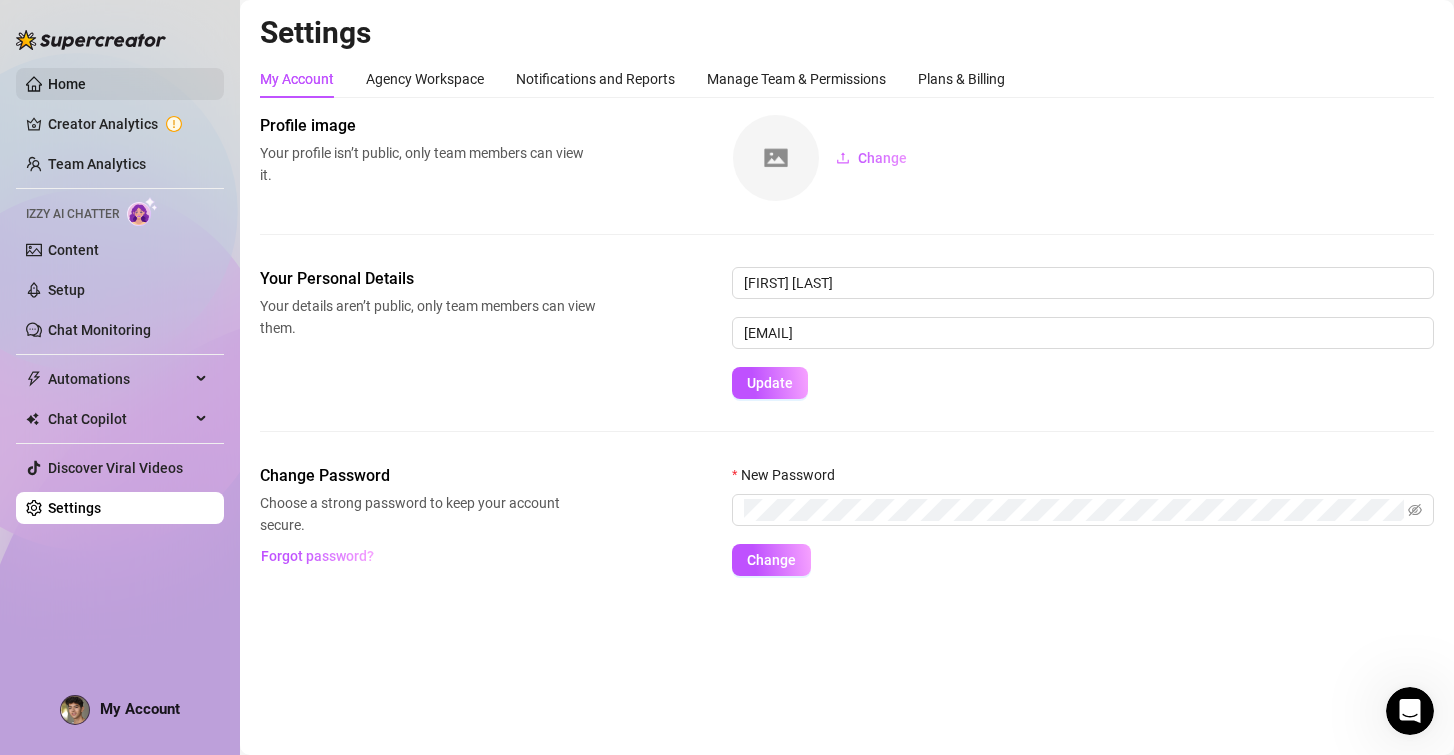 click on "Home" at bounding box center (67, 84) 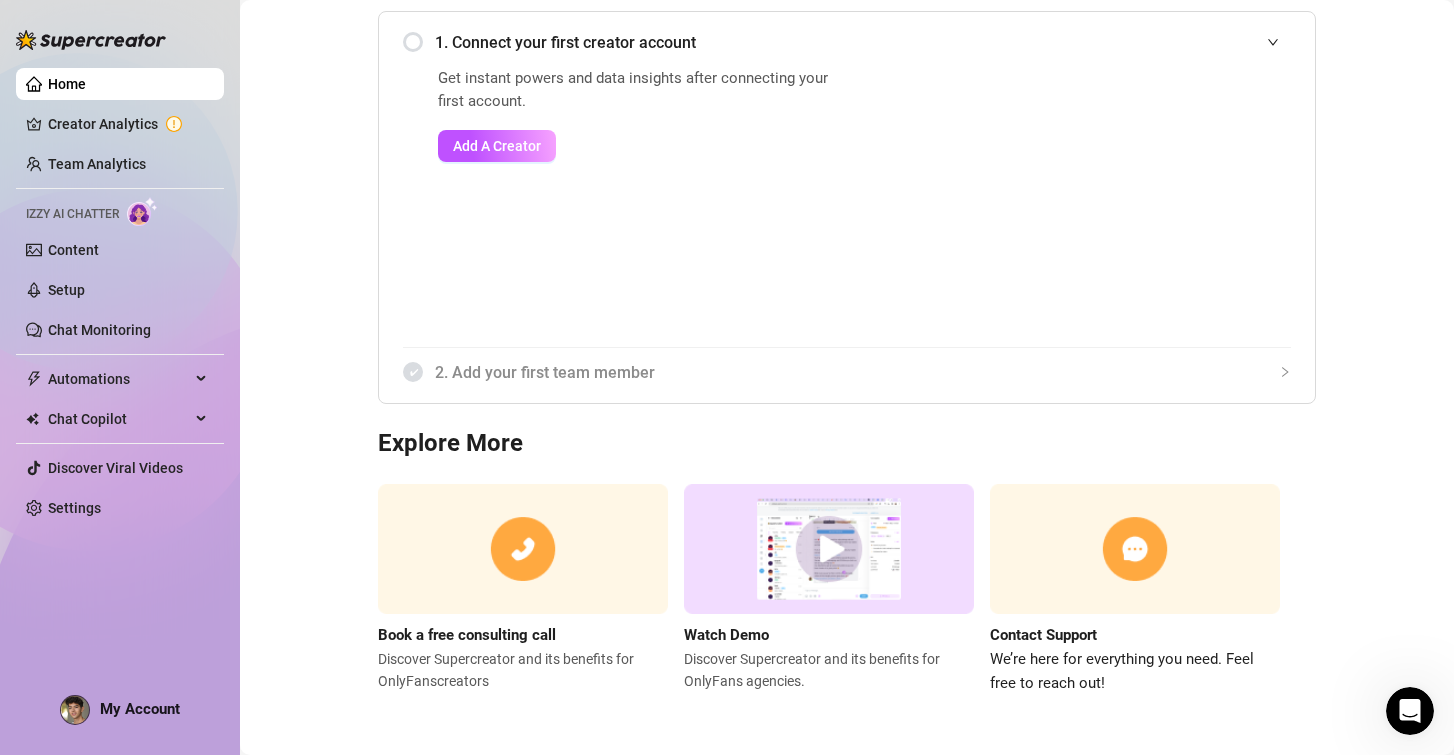 scroll, scrollTop: 0, scrollLeft: 0, axis: both 